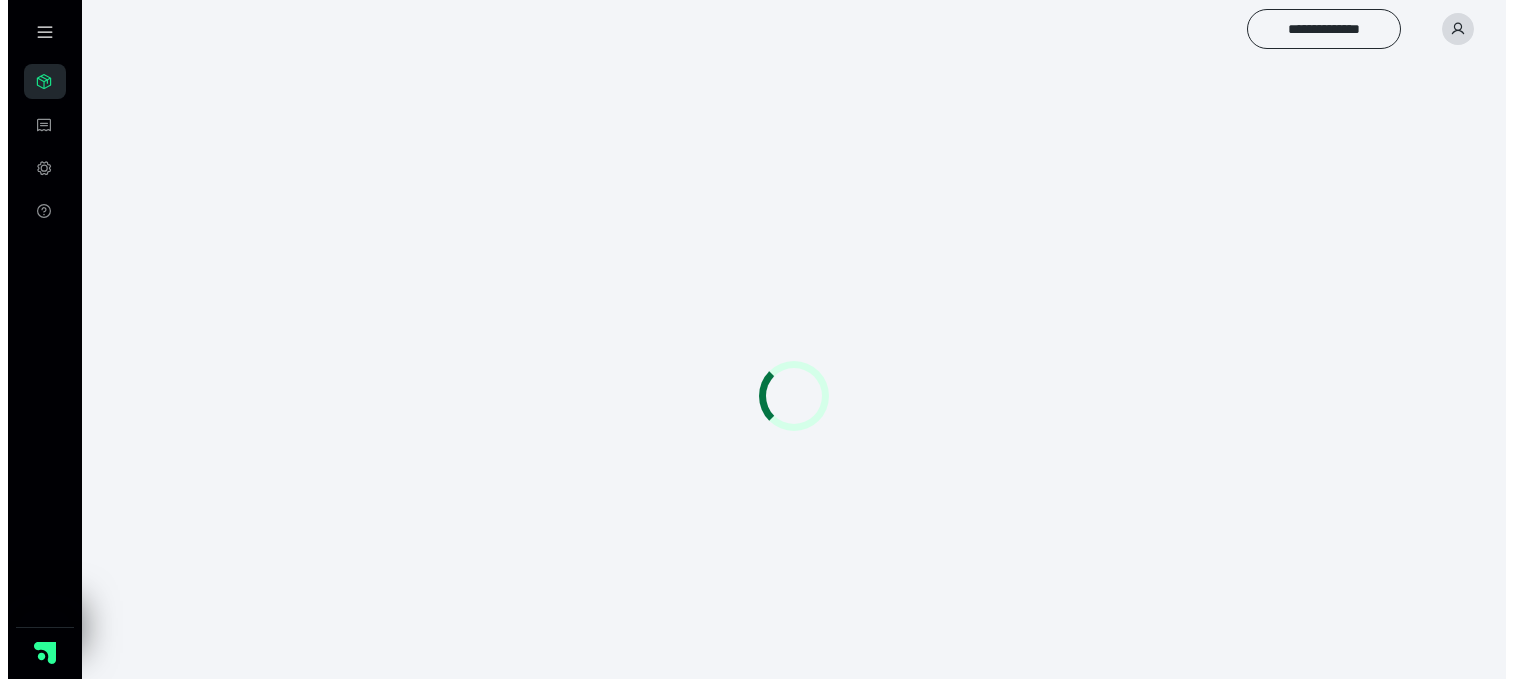 scroll, scrollTop: 0, scrollLeft: 0, axis: both 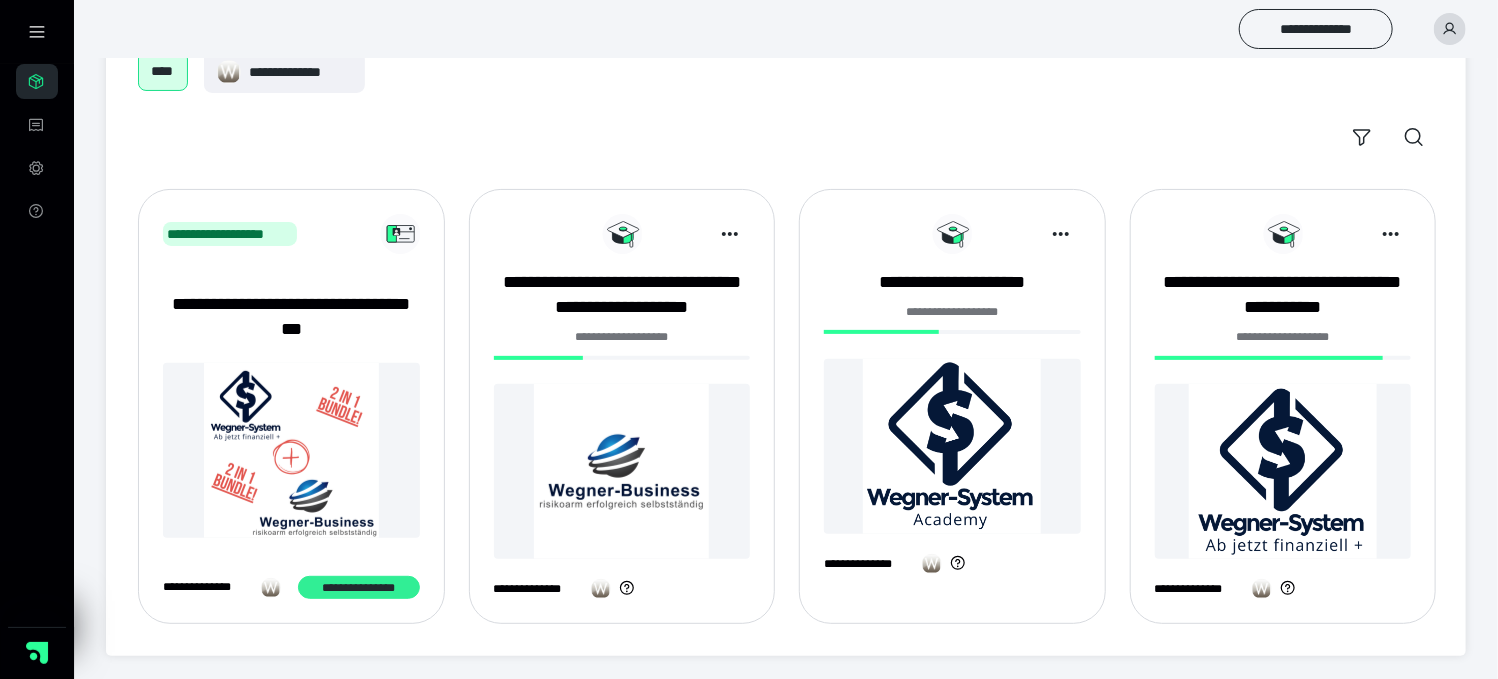 click on "**********" at bounding box center [358, 588] 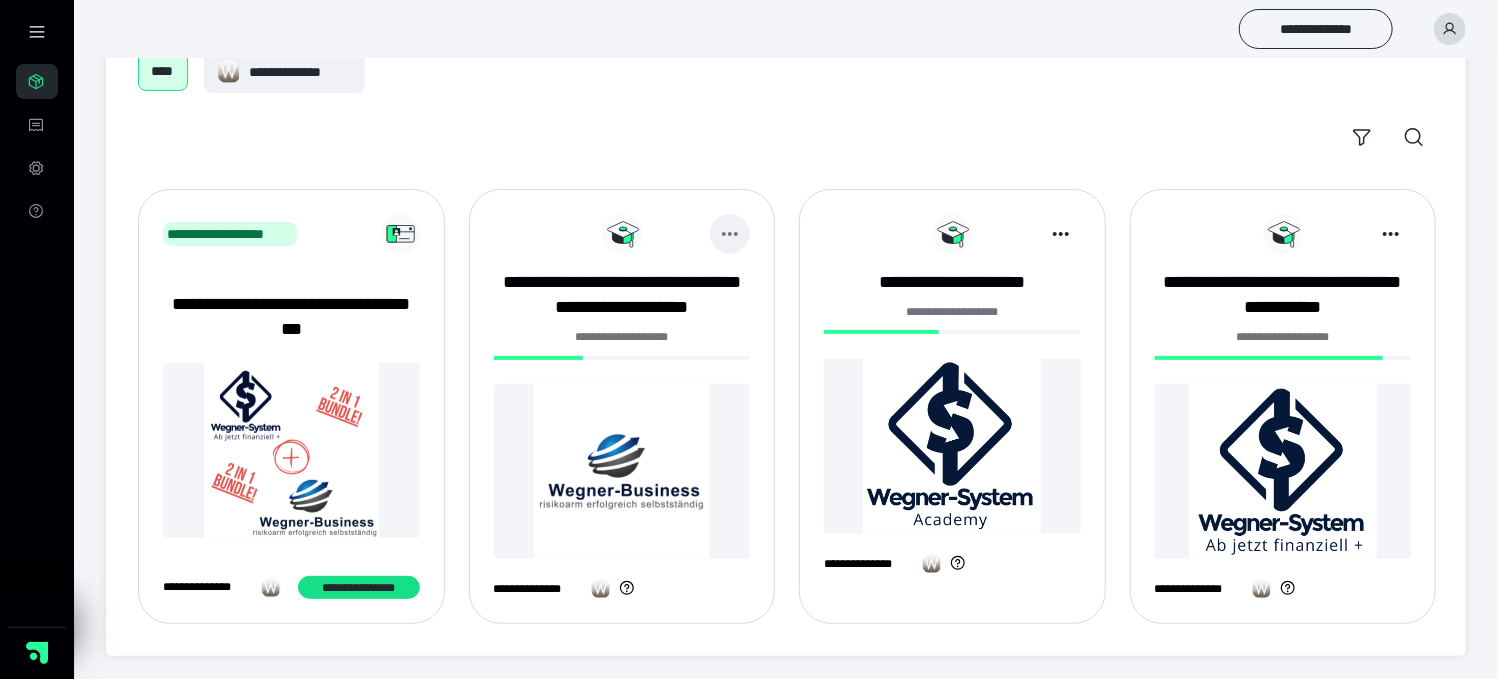 click at bounding box center [730, 234] 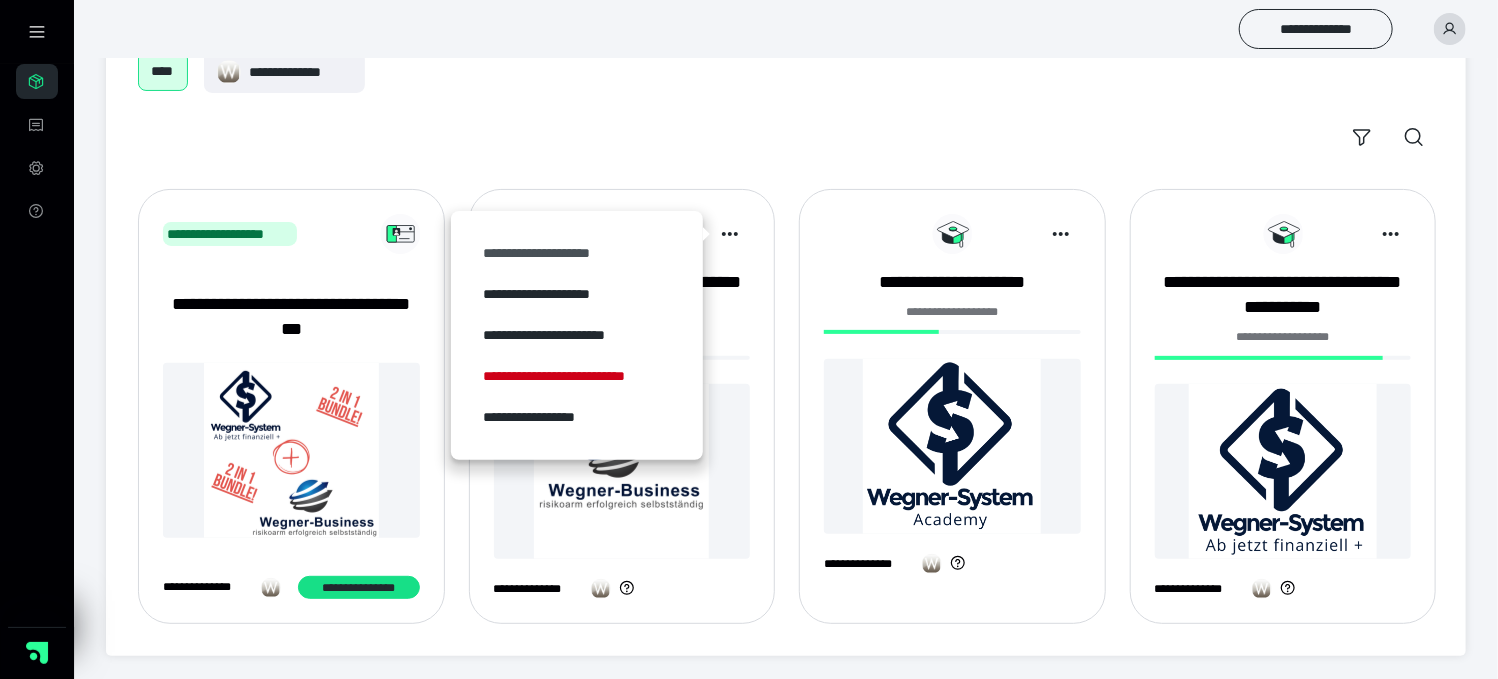 click on "**********" at bounding box center (577, 253) 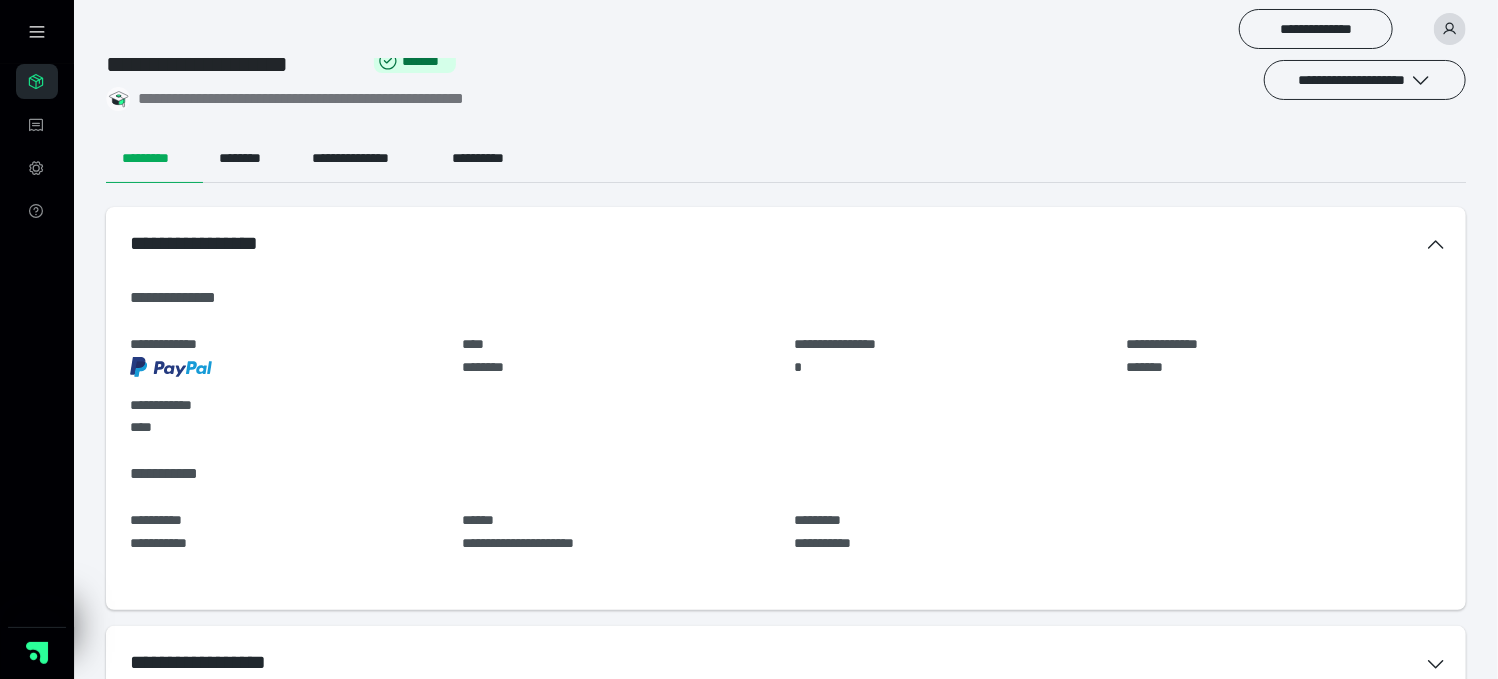 scroll, scrollTop: 0, scrollLeft: 0, axis: both 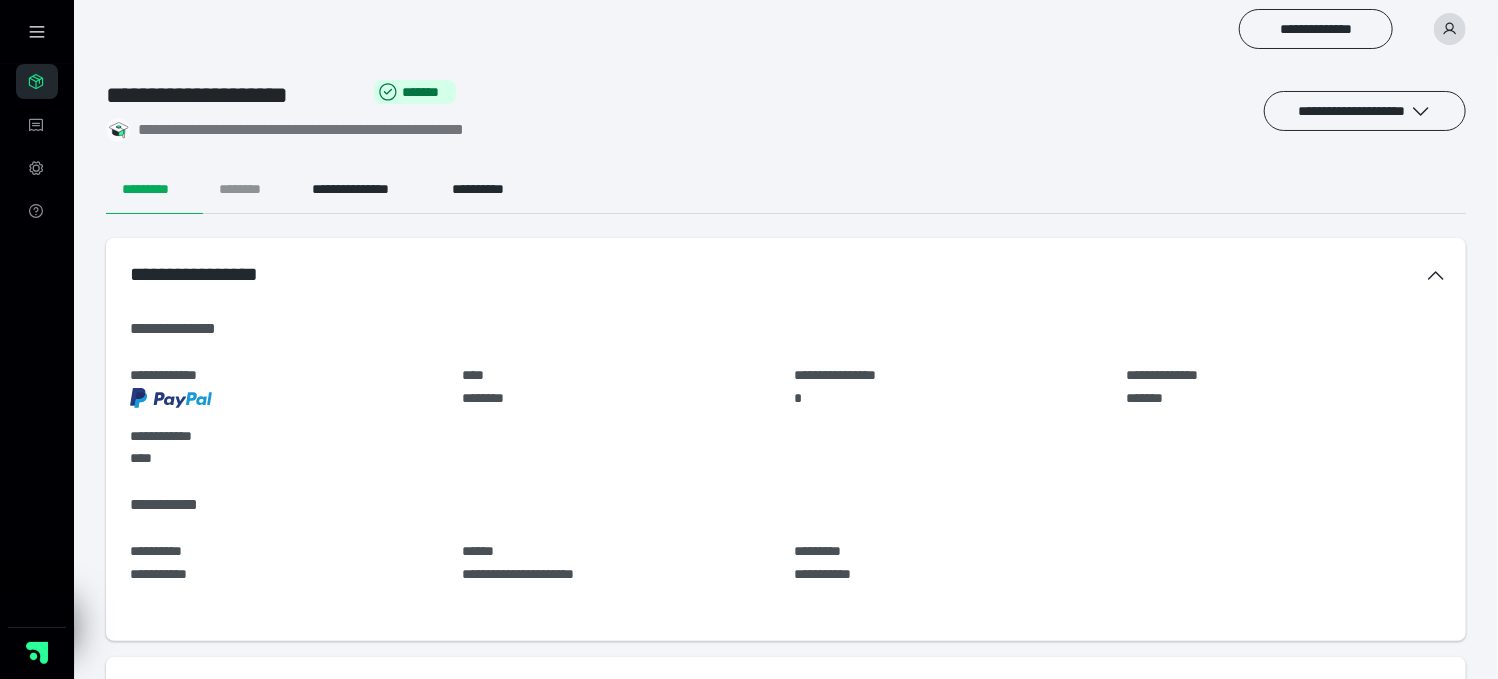 click on "********" at bounding box center (249, 190) 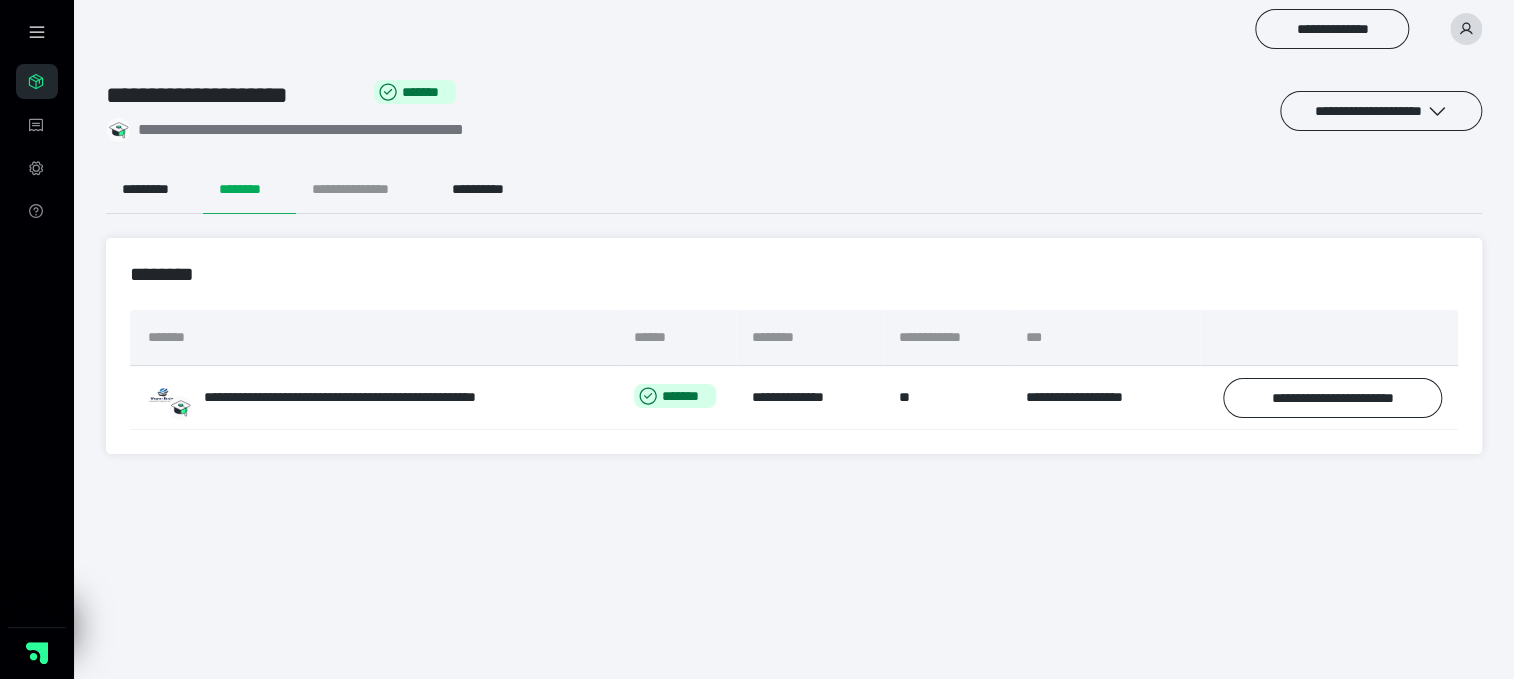 click on "**********" at bounding box center (366, 190) 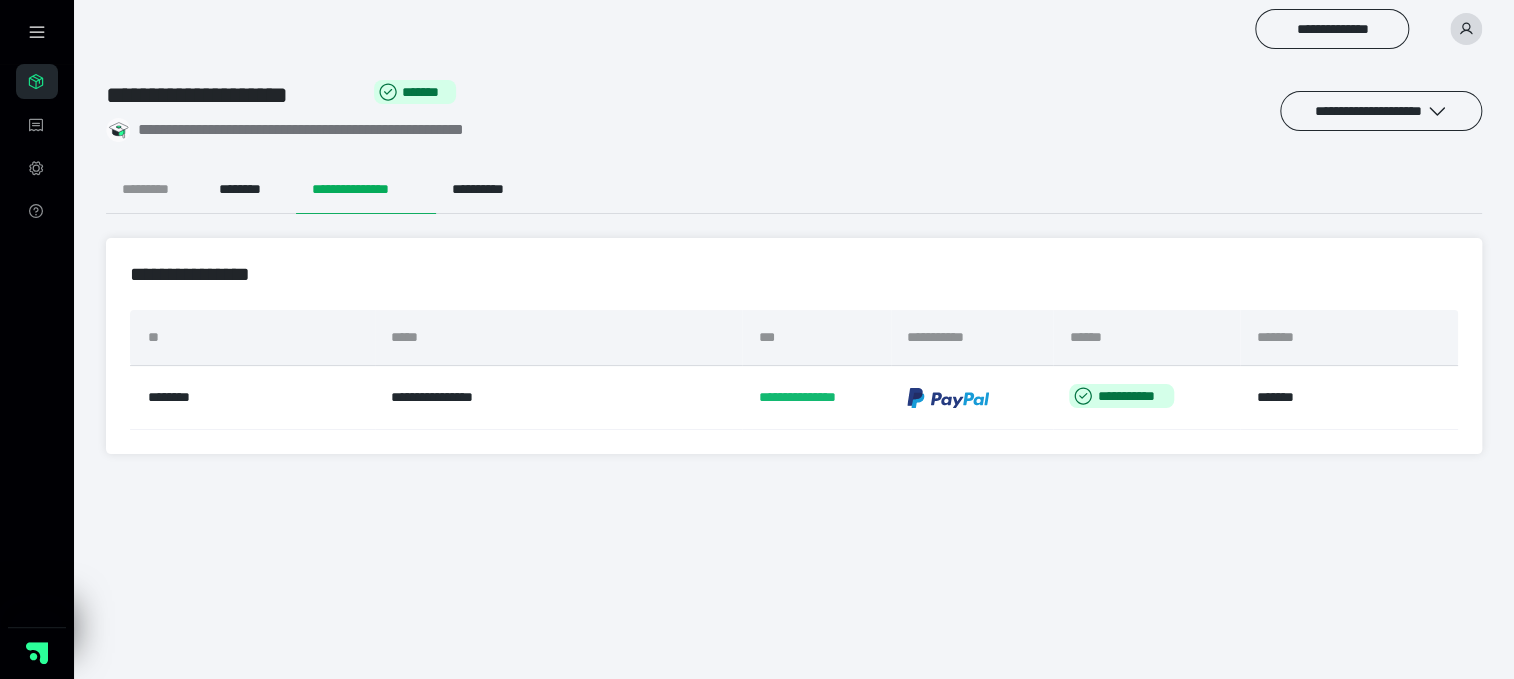 click on "*********" at bounding box center [154, 190] 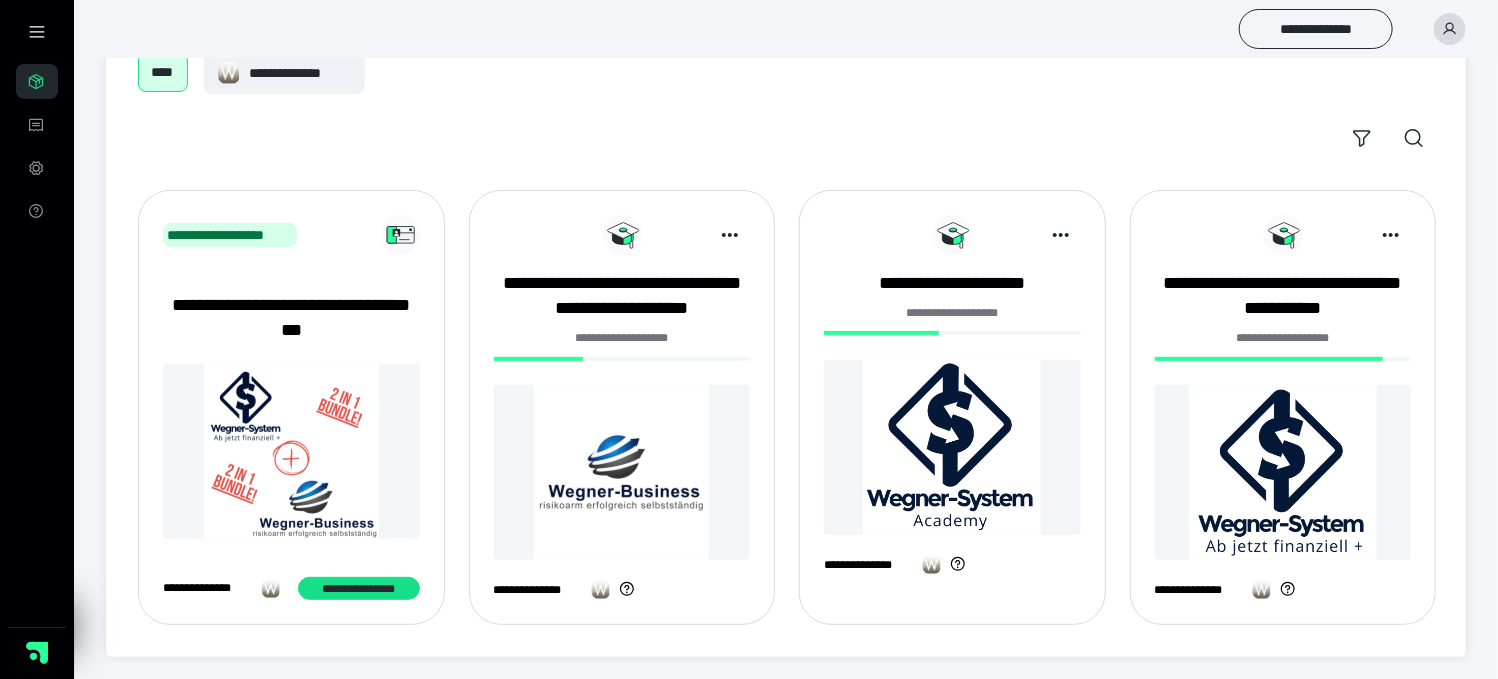 scroll, scrollTop: 127, scrollLeft: 0, axis: vertical 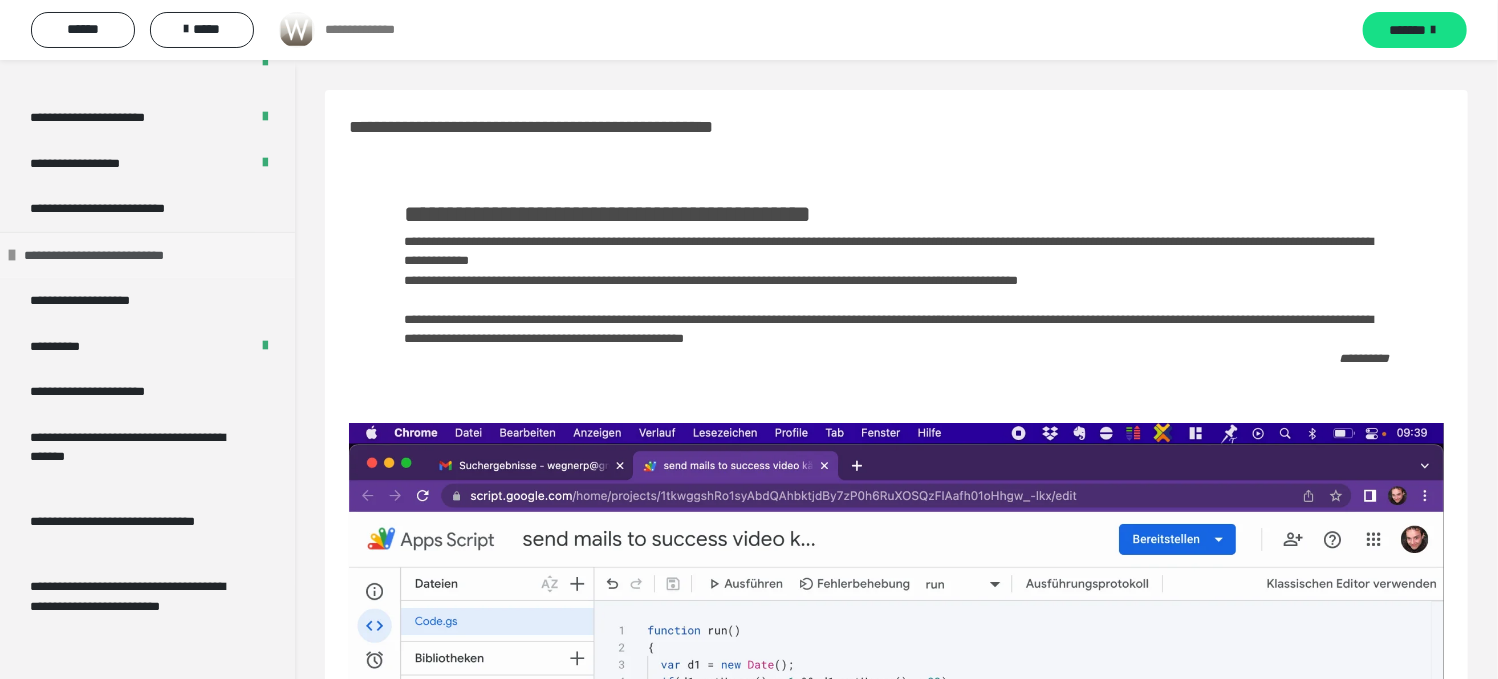 click on "**********" at bounding box center [126, 256] 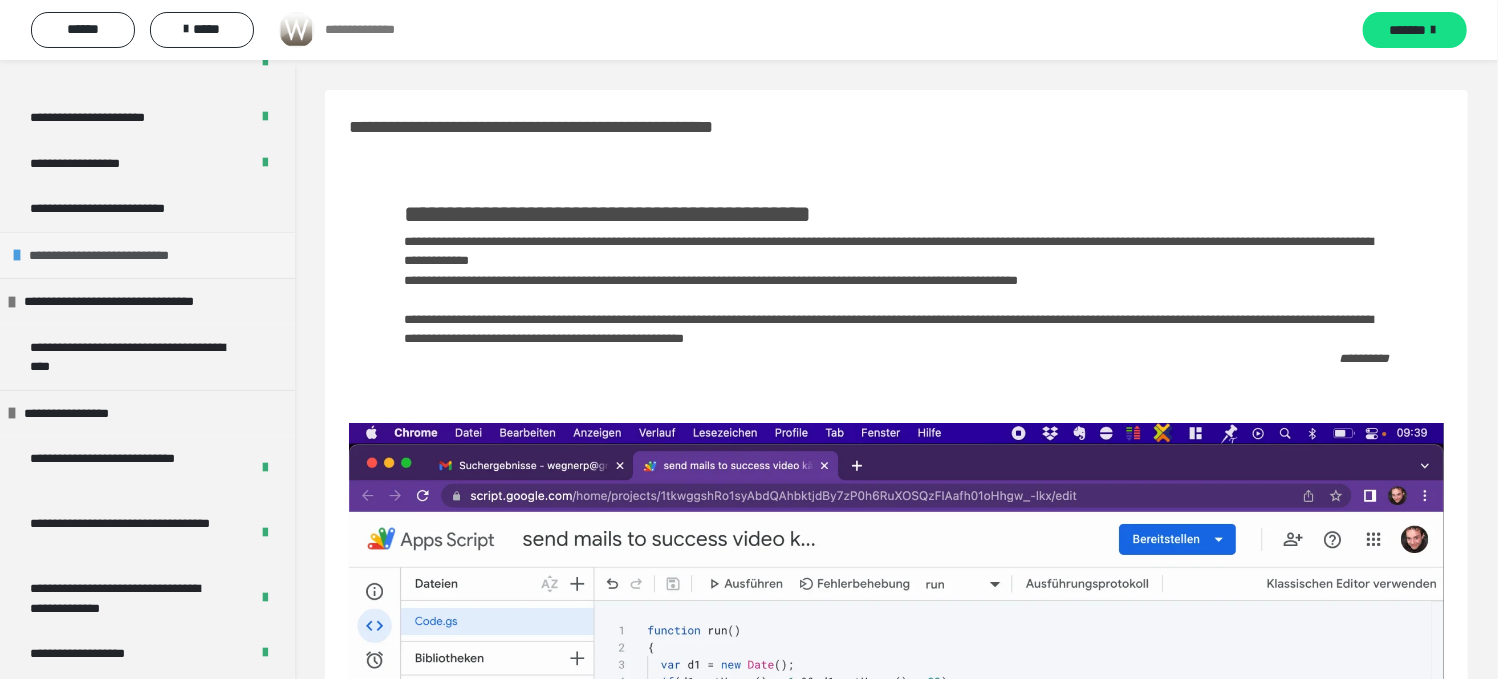click on "**********" at bounding box center [131, 256] 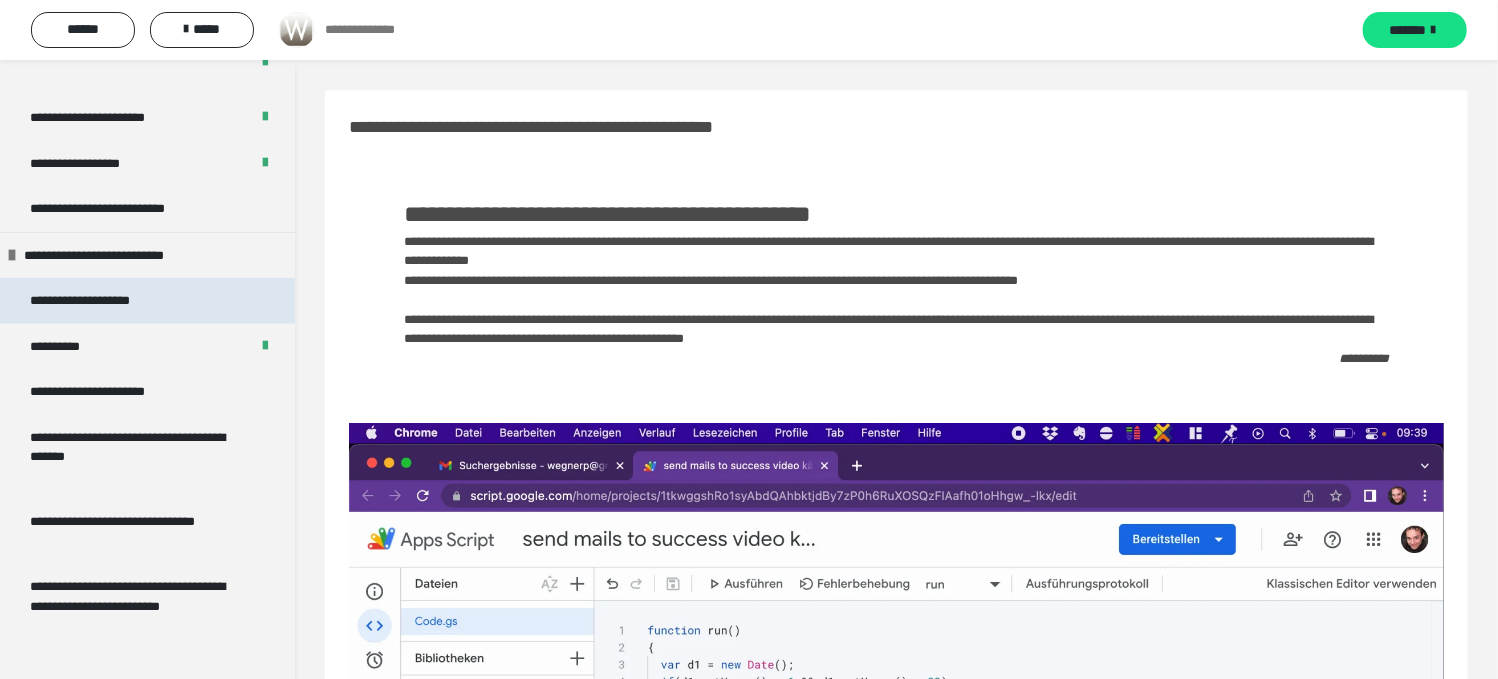 click on "**********" at bounding box center [103, 301] 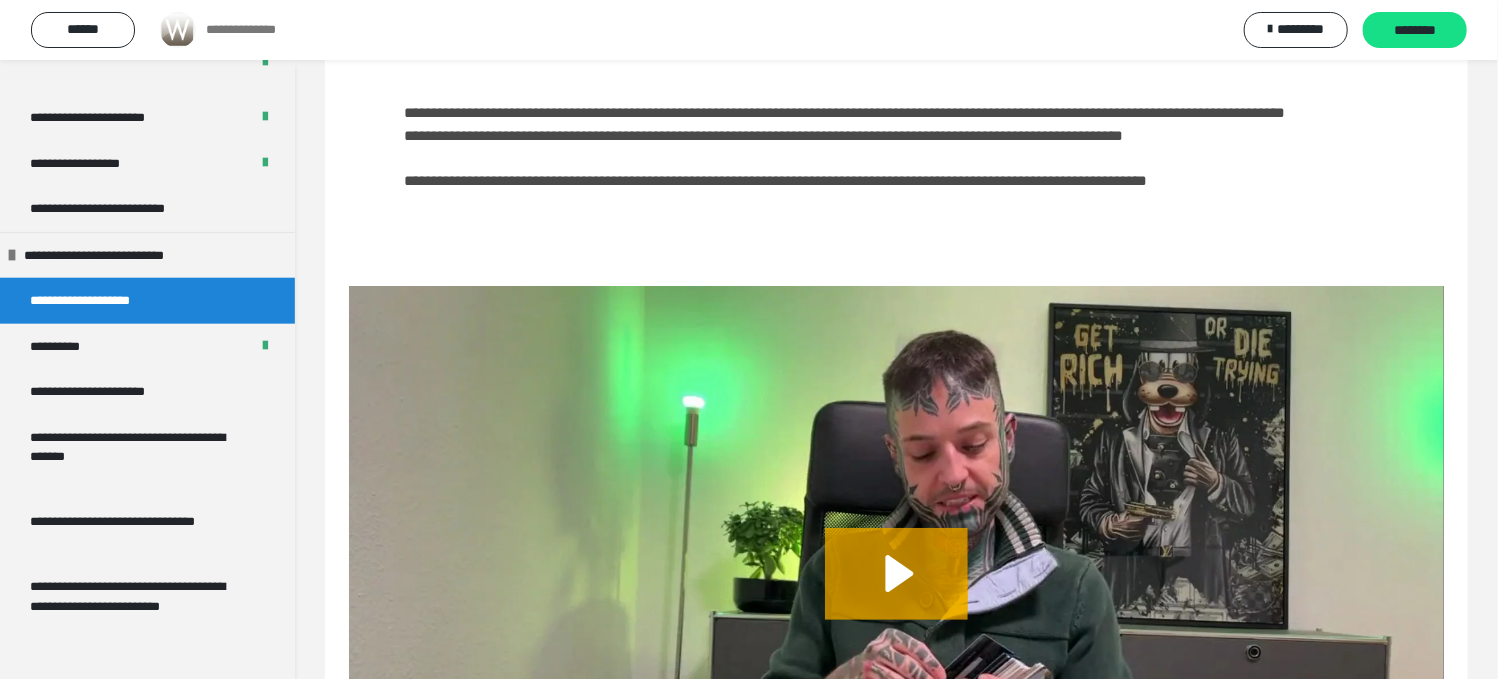 scroll, scrollTop: 200, scrollLeft: 0, axis: vertical 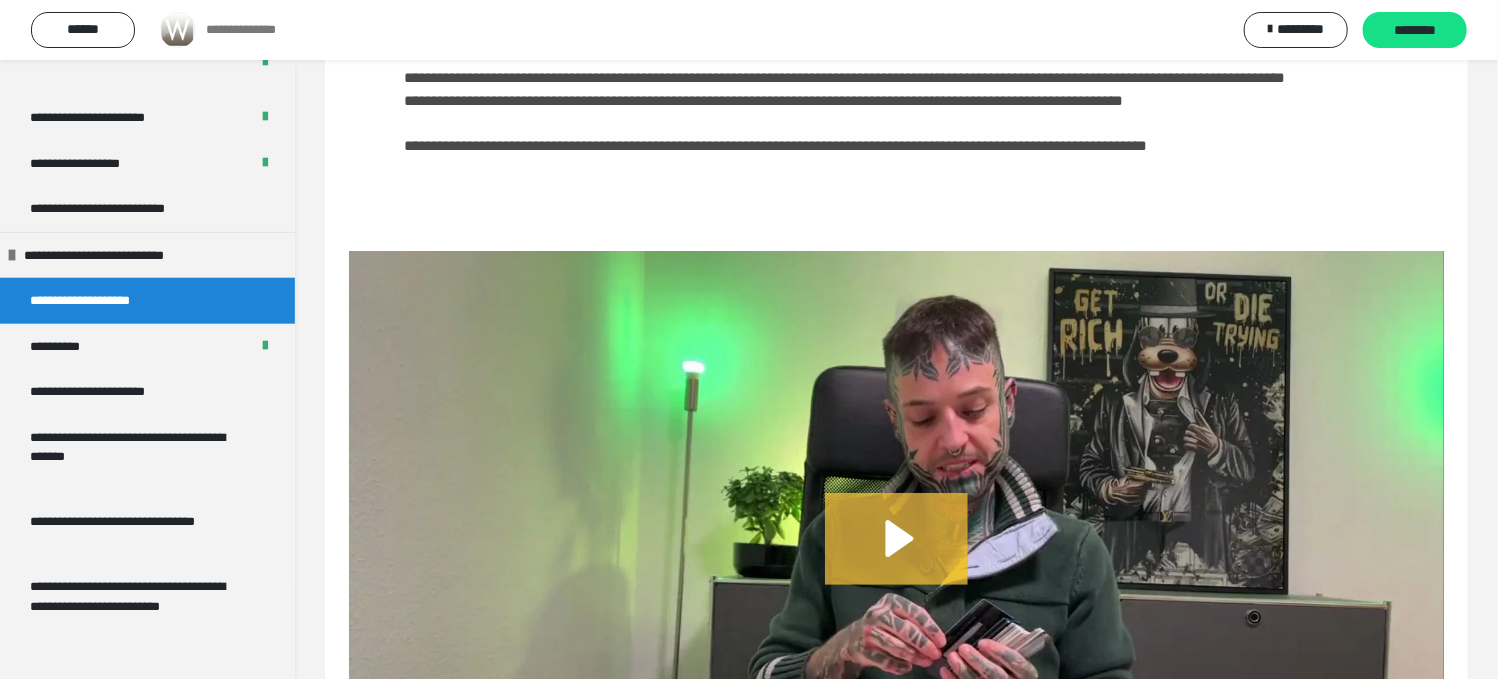 click 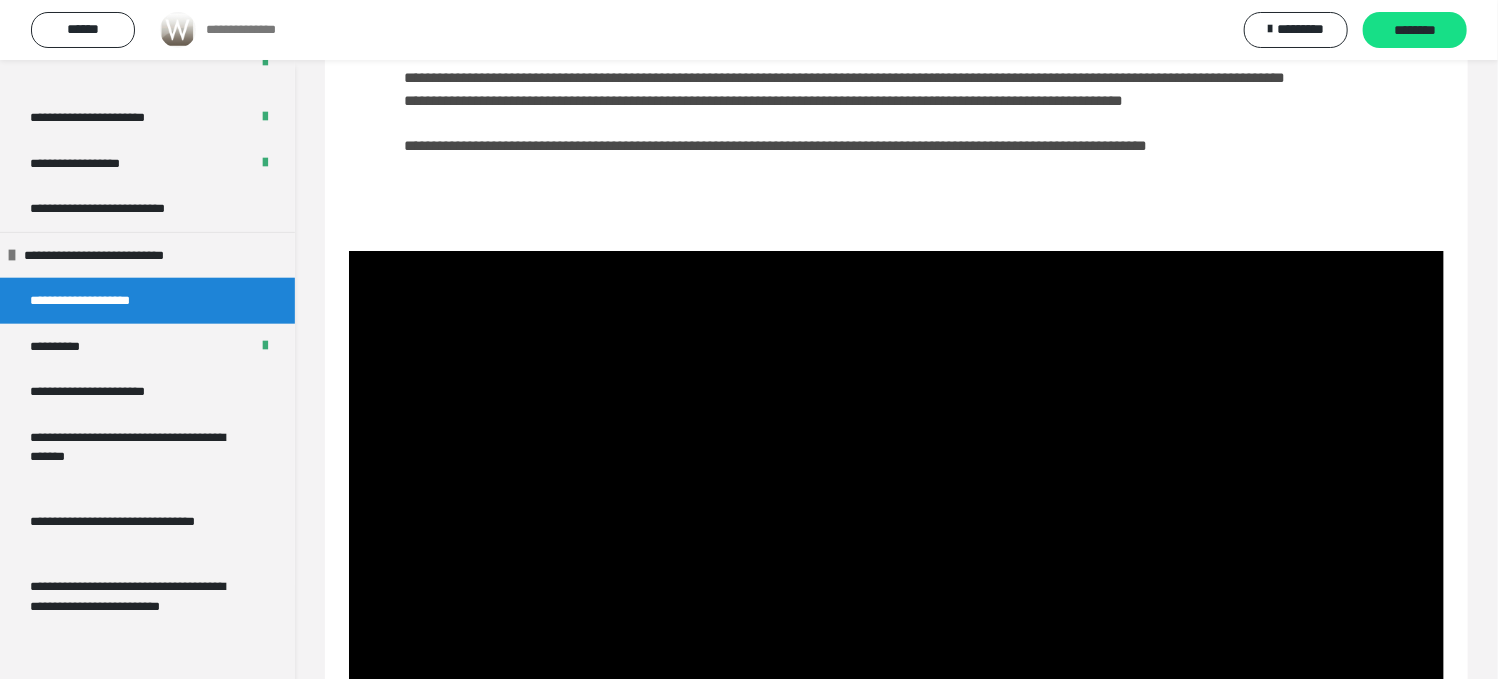 scroll, scrollTop: 441, scrollLeft: 0, axis: vertical 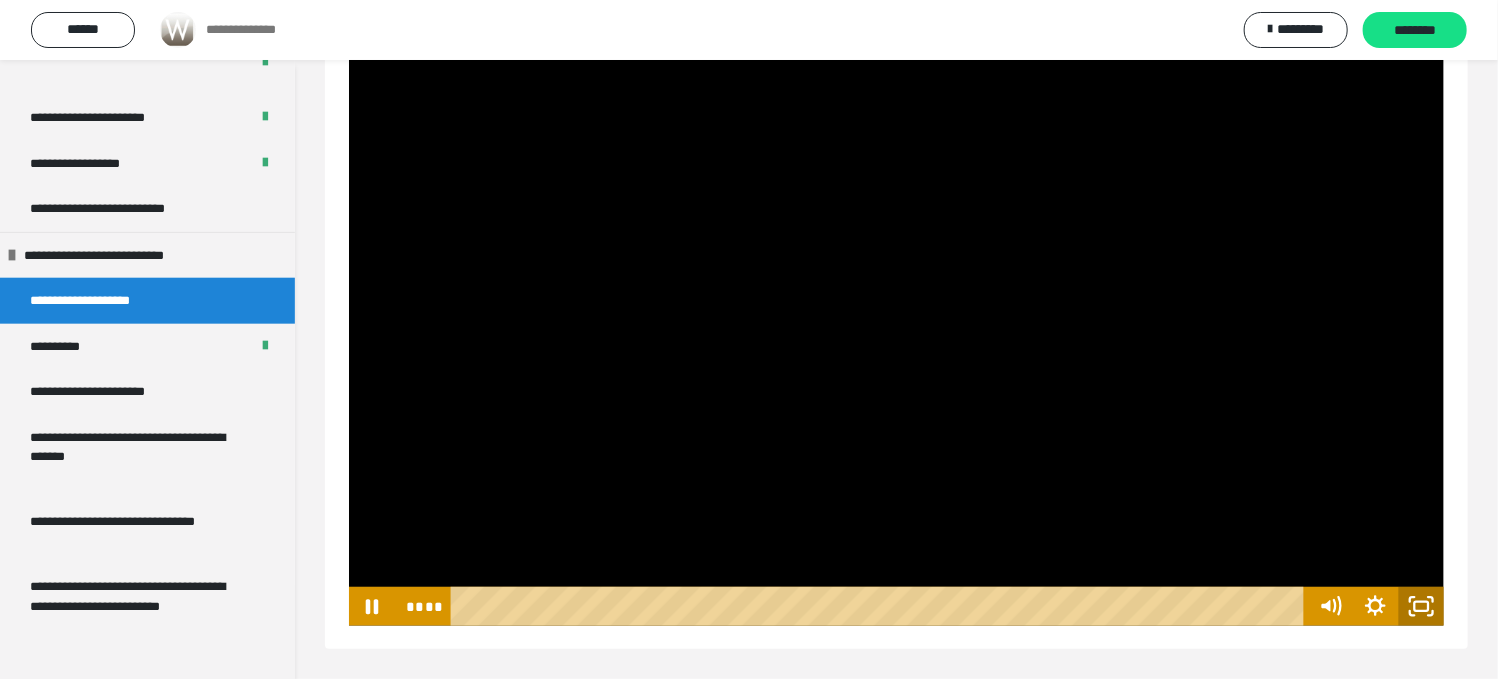click 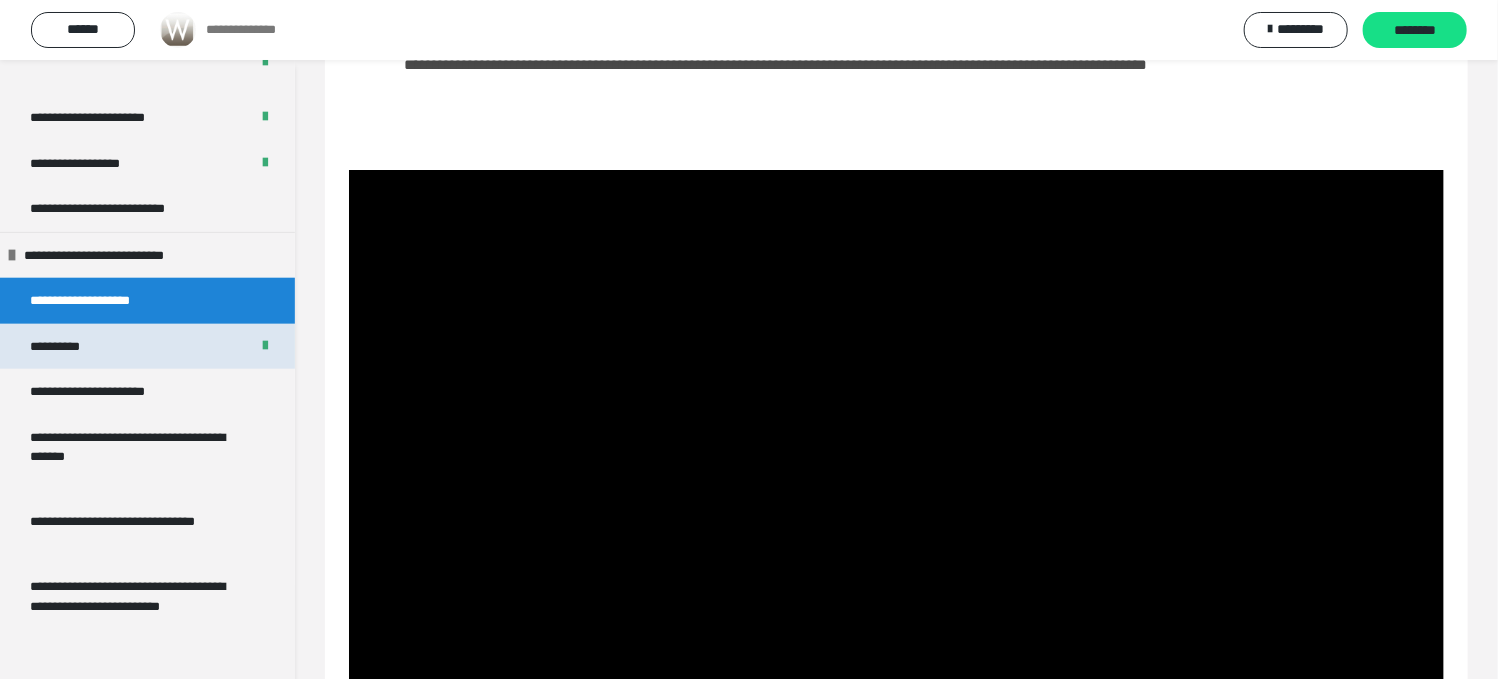 click on "**********" at bounding box center [67, 347] 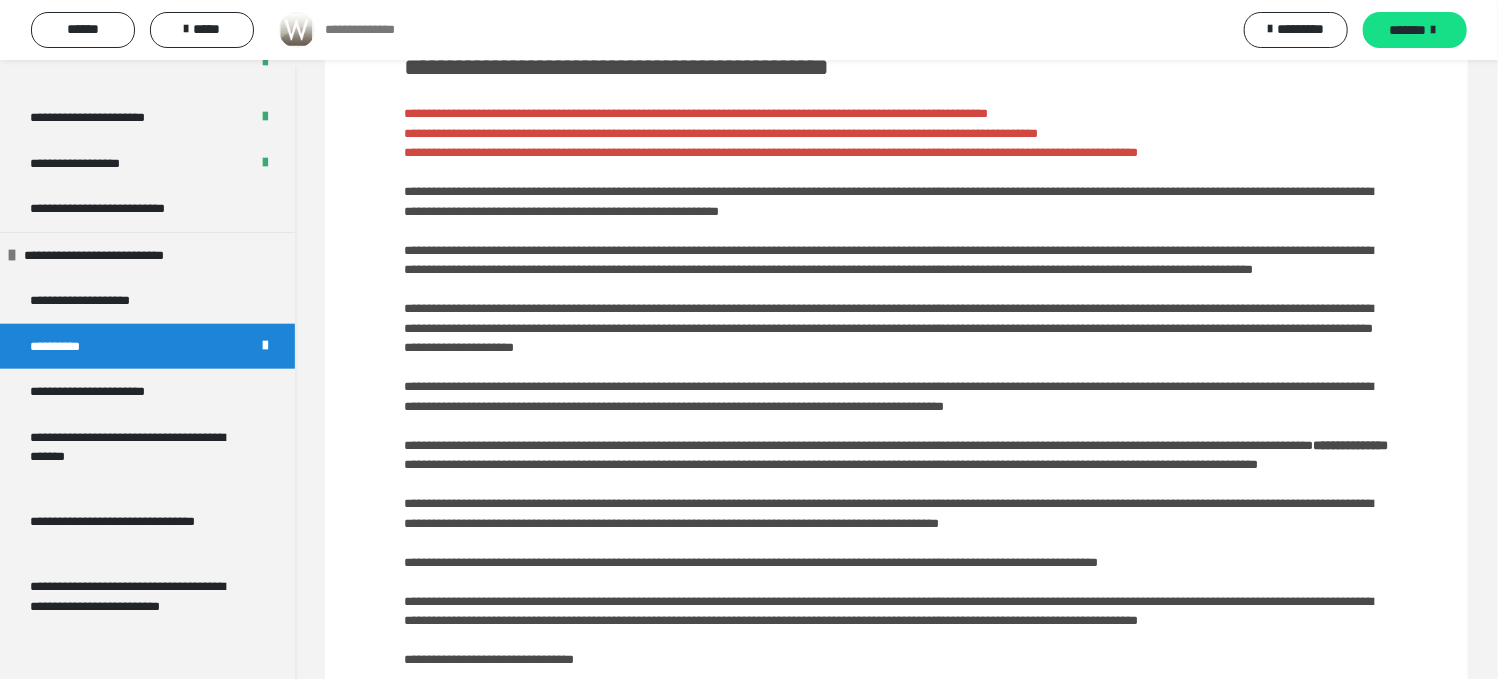 scroll, scrollTop: 181, scrollLeft: 0, axis: vertical 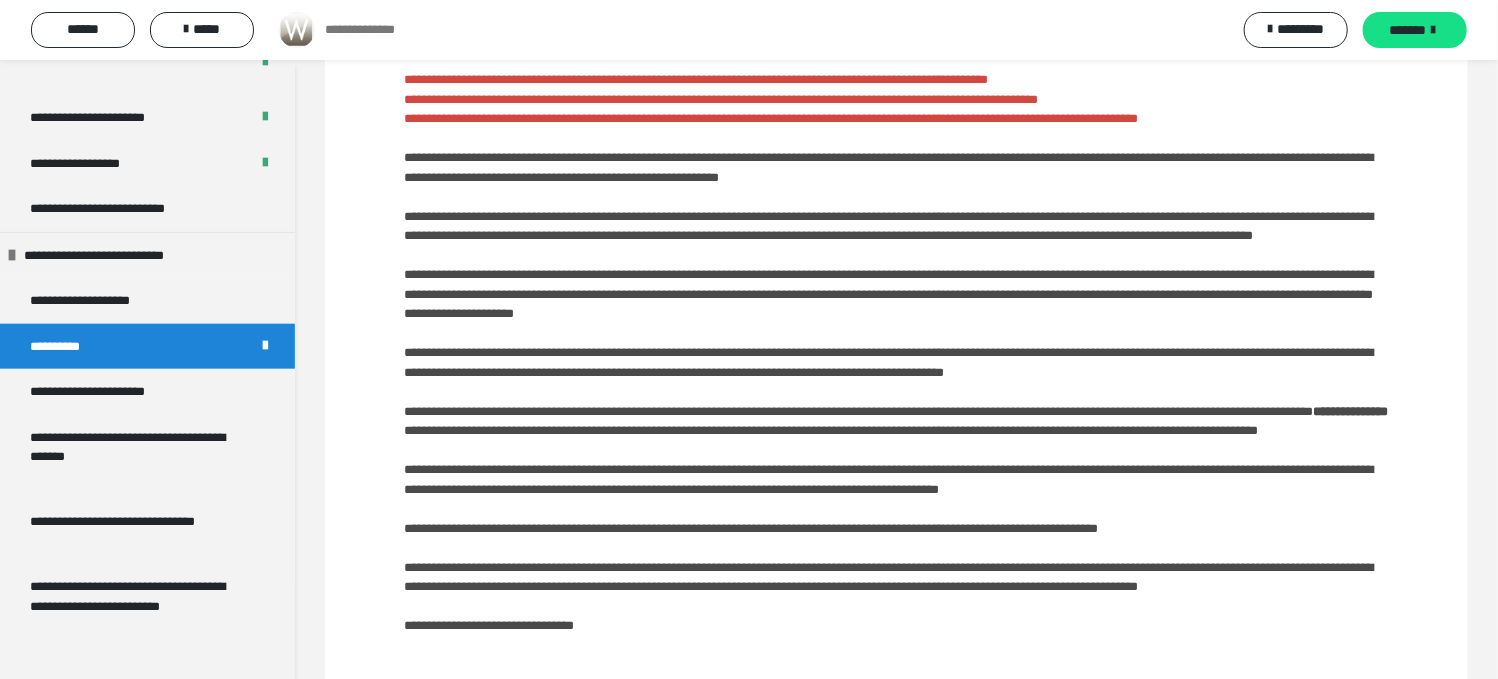 click on "**********" at bounding box center [897, 384] 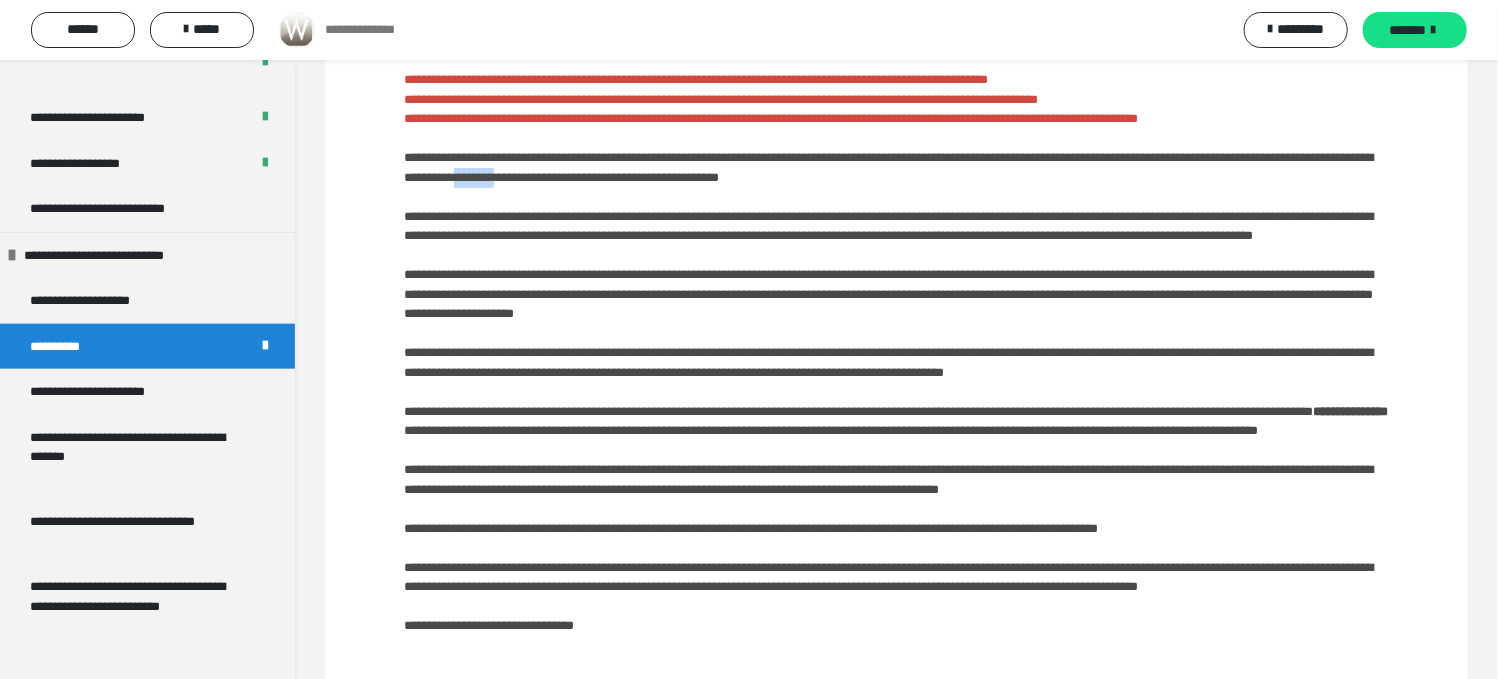 click on "**********" at bounding box center [897, 384] 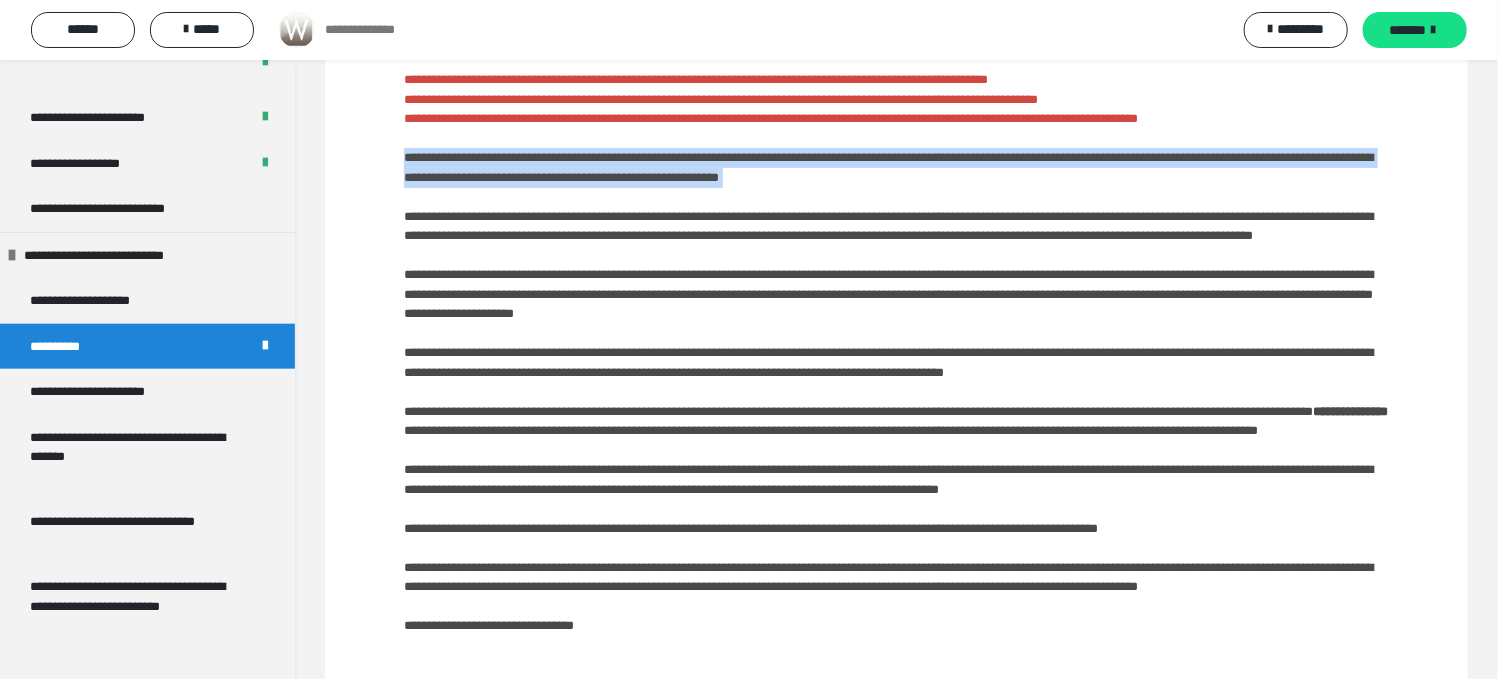 click on "**********" at bounding box center [897, 384] 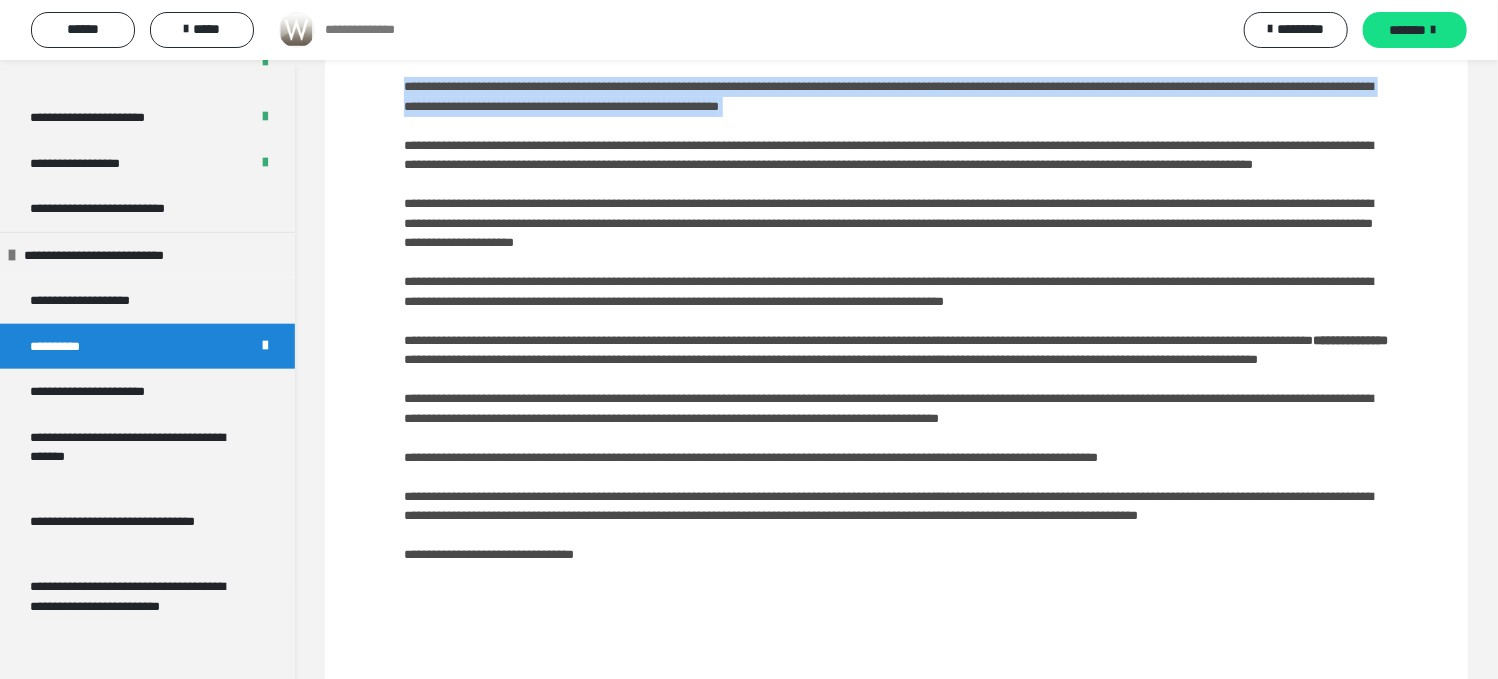 scroll, scrollTop: 281, scrollLeft: 0, axis: vertical 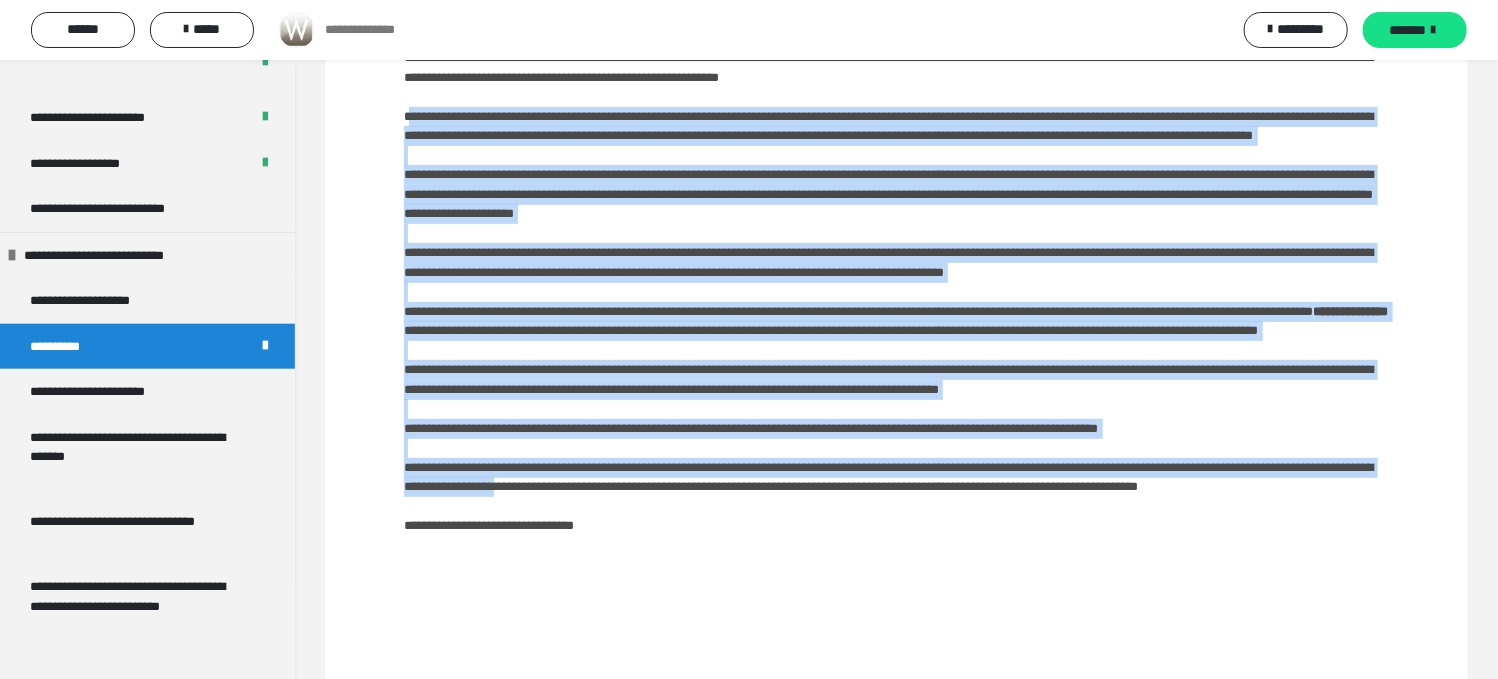 drag, startPoint x: 407, startPoint y: 139, endPoint x: 861, endPoint y: 577, distance: 630.8407 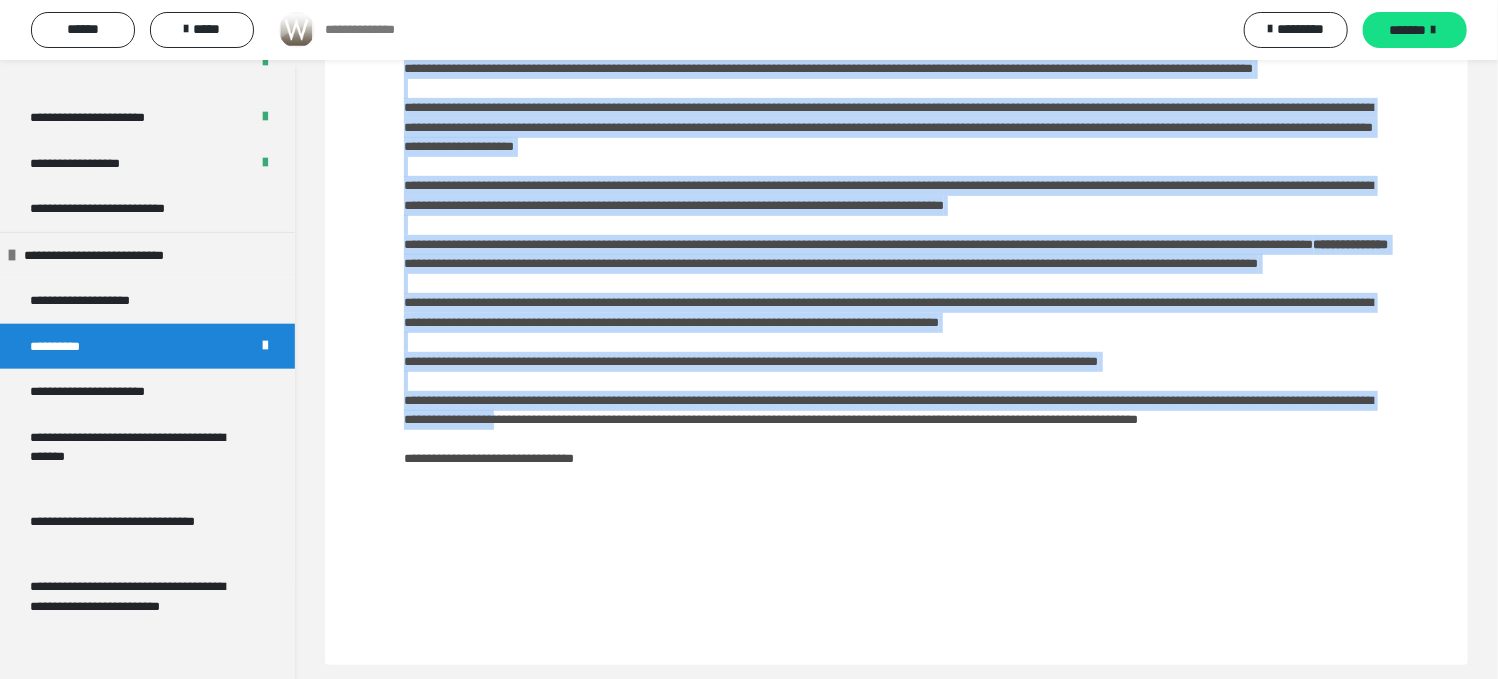 scroll, scrollTop: 381, scrollLeft: 0, axis: vertical 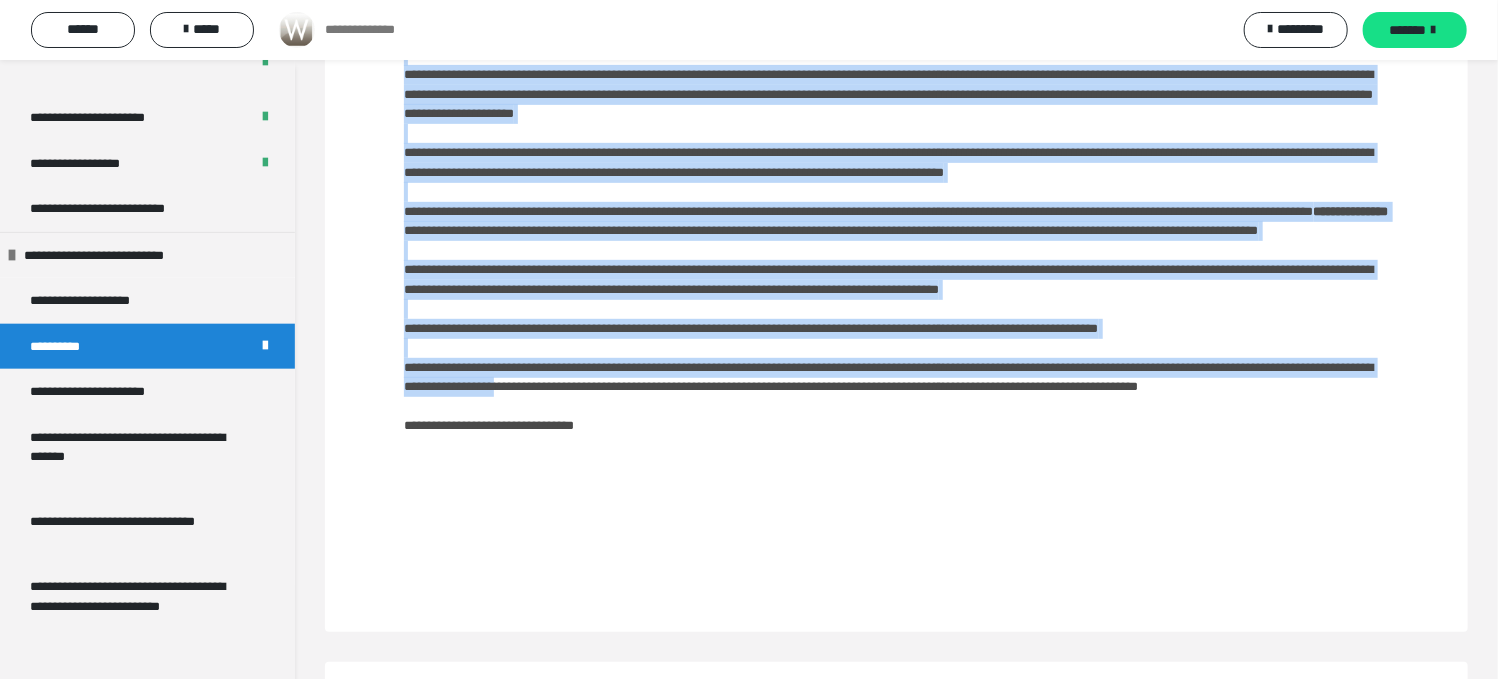 click on "**********" at bounding box center (897, 184) 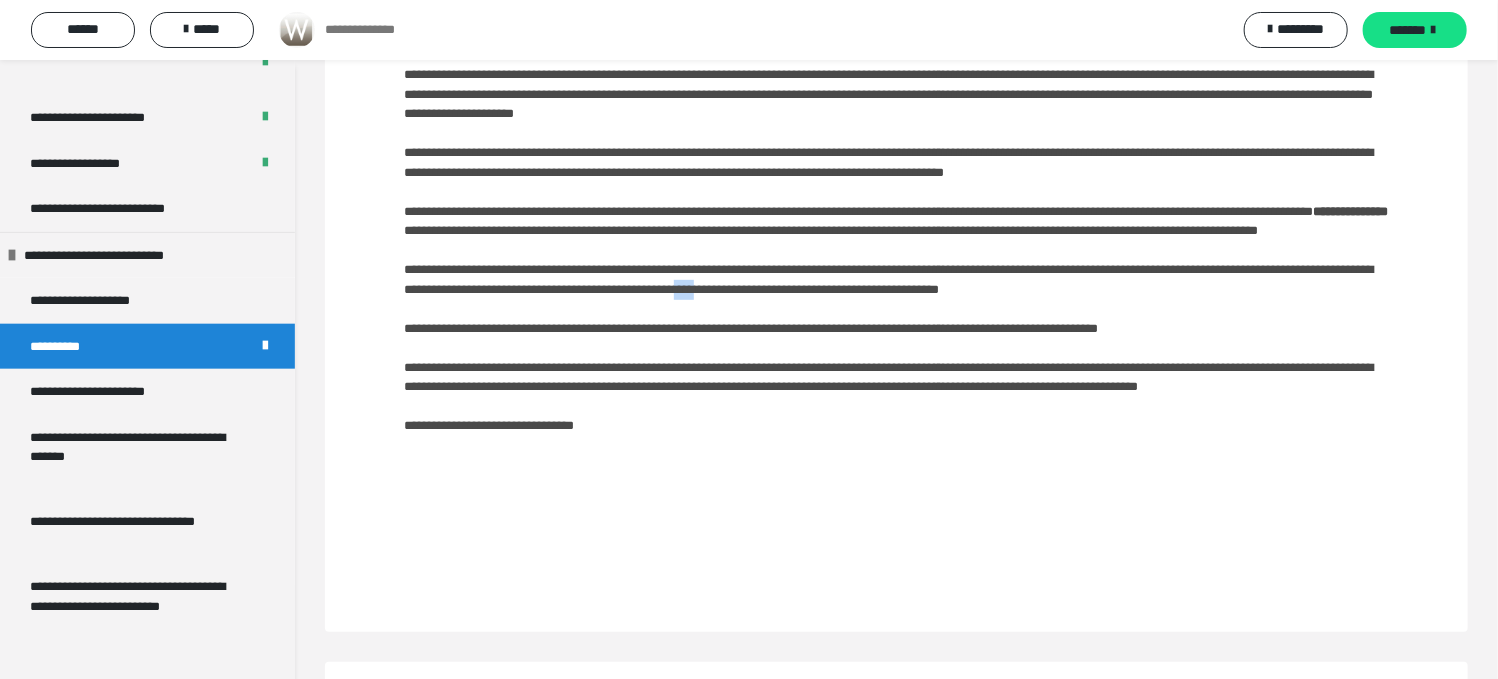 click on "**********" at bounding box center [897, 184] 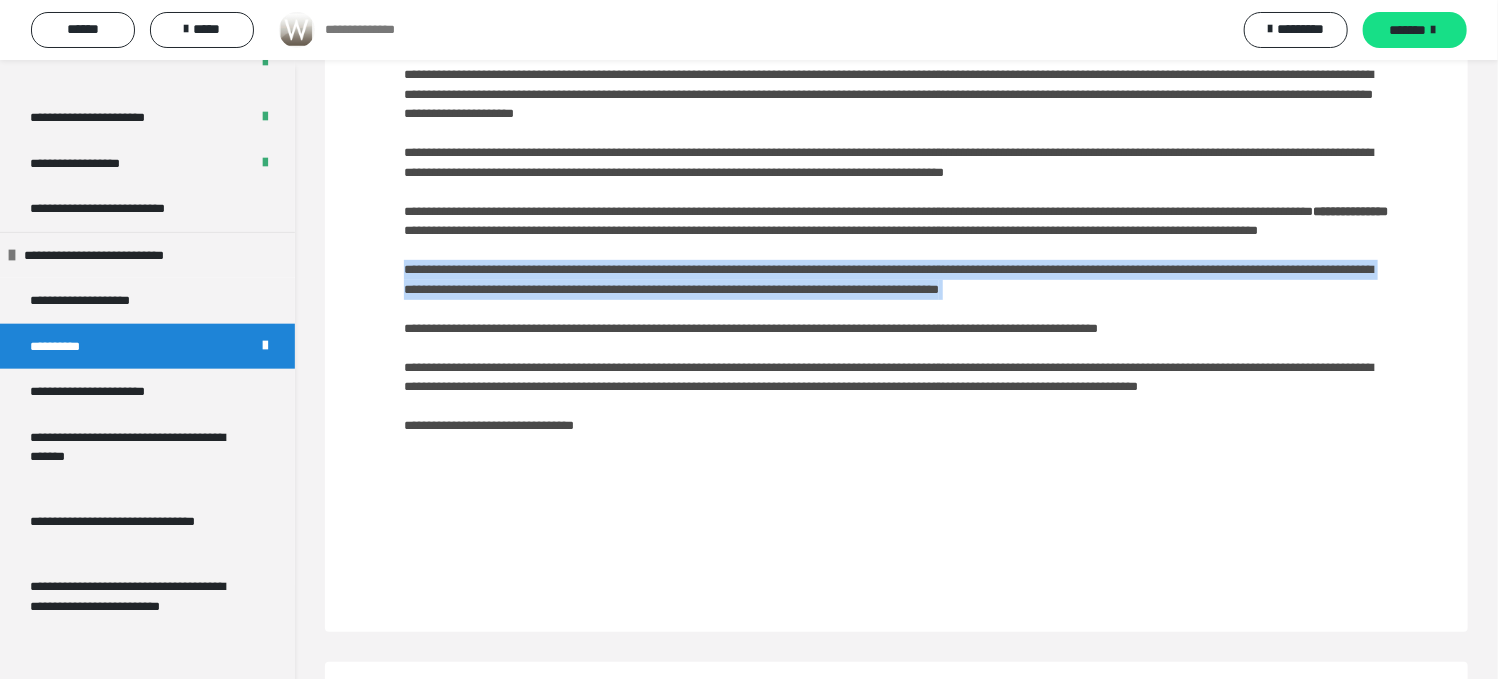 click on "**********" at bounding box center [897, 184] 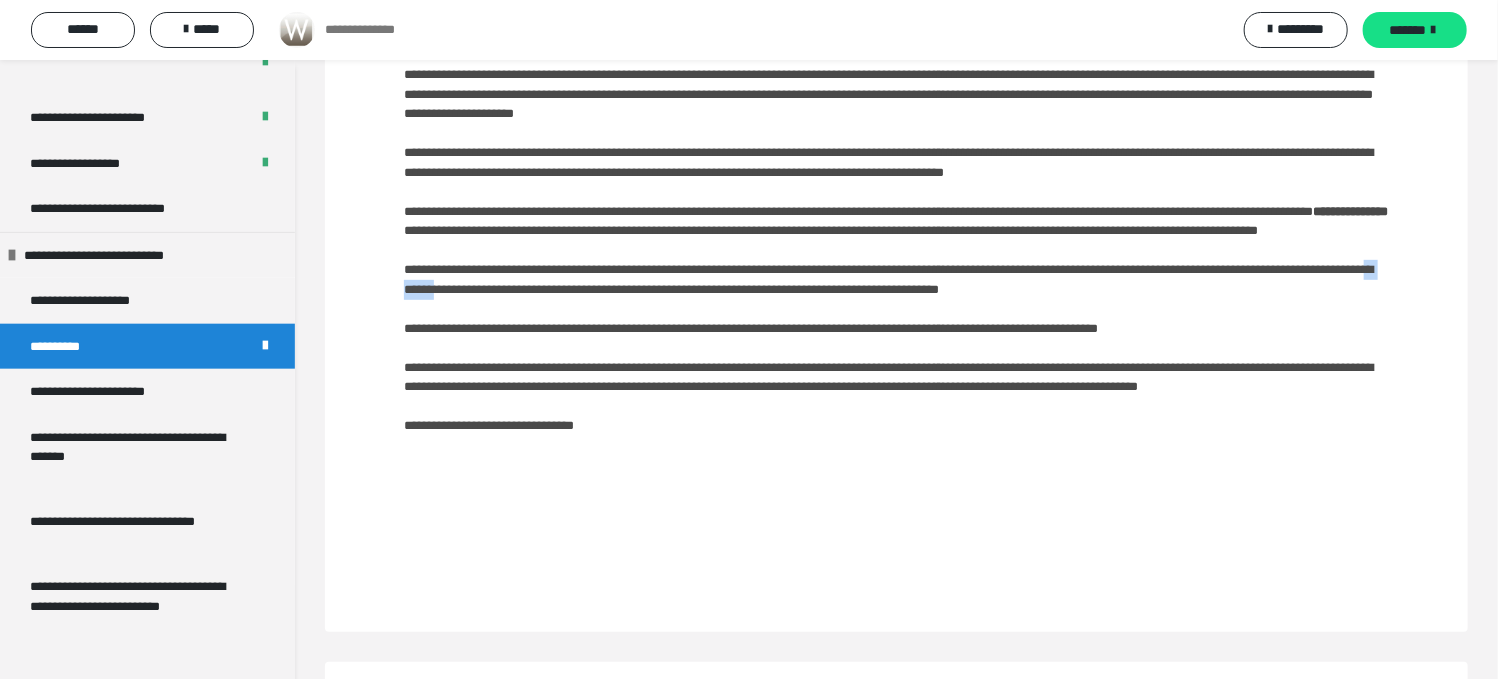 click on "**********" at bounding box center (897, 184) 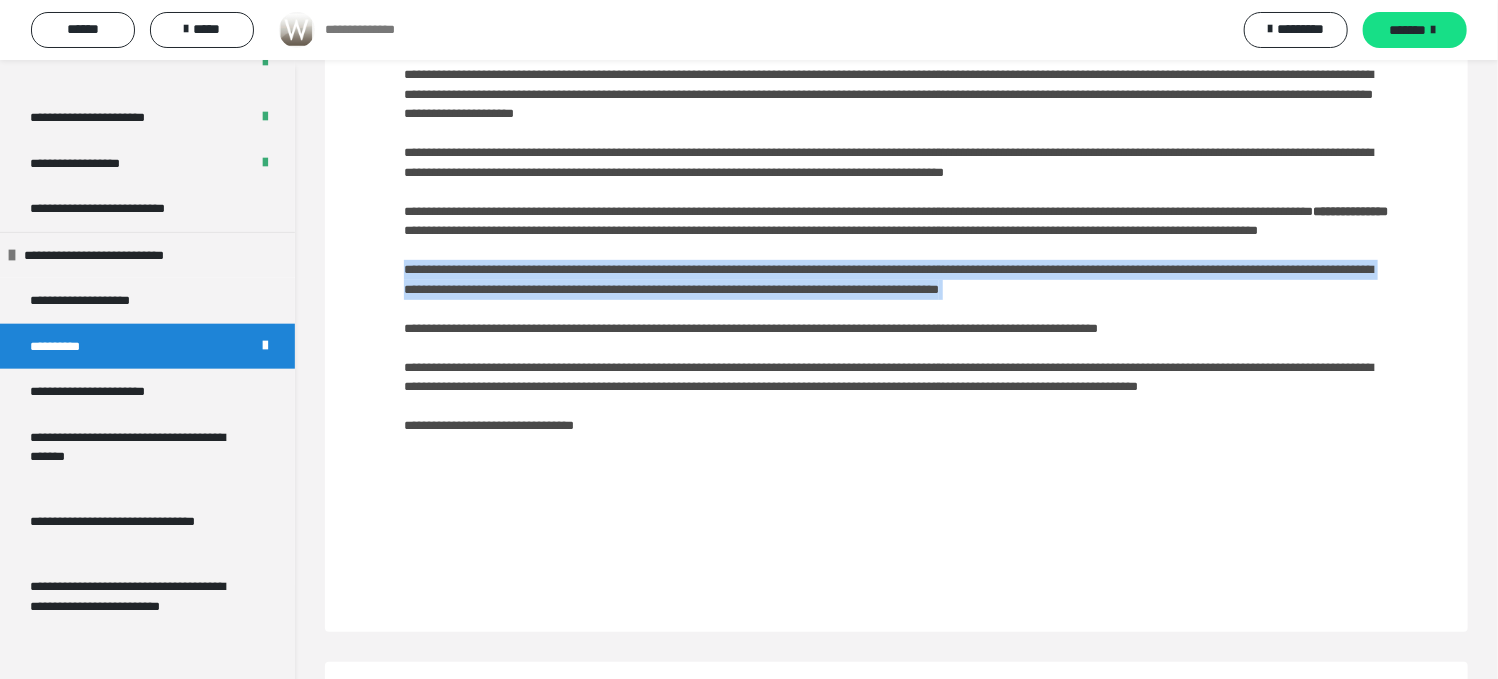 click on "**********" at bounding box center (897, 184) 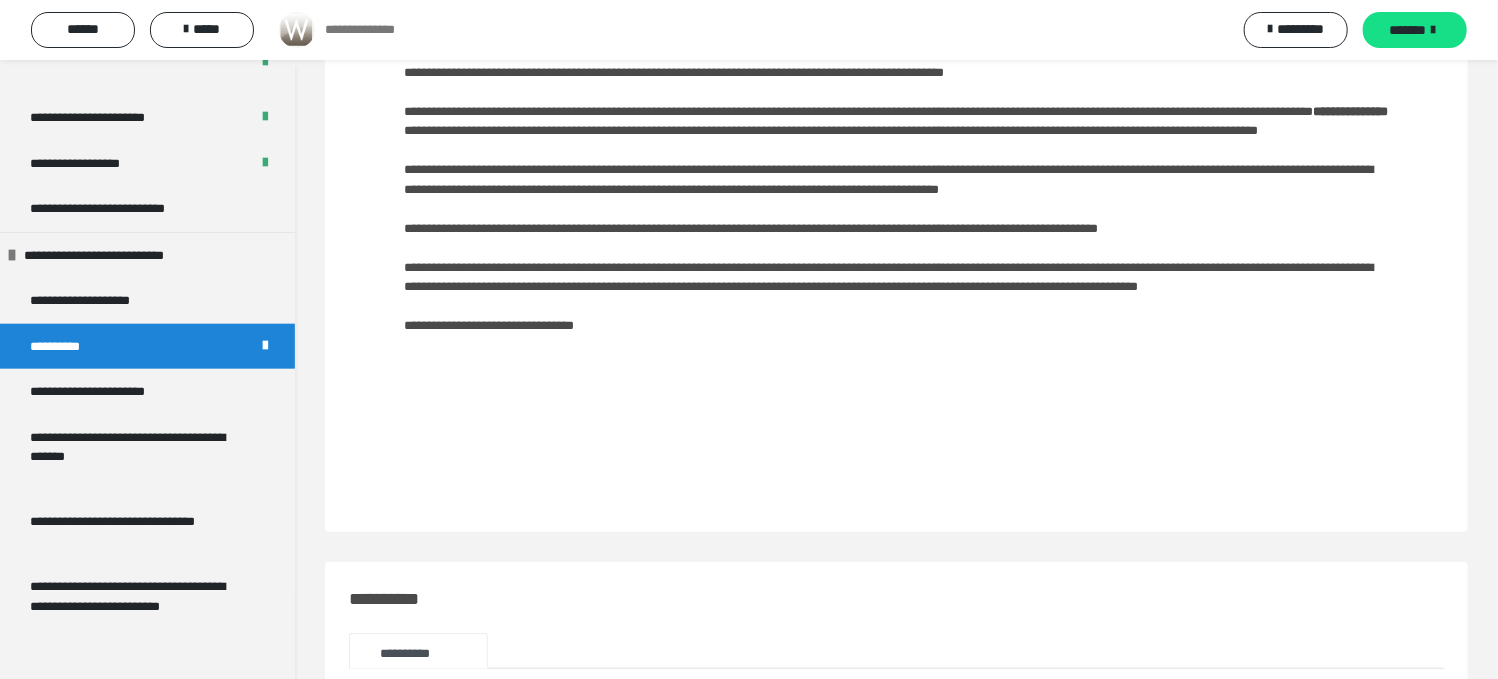 click on "**********" at bounding box center [897, 84] 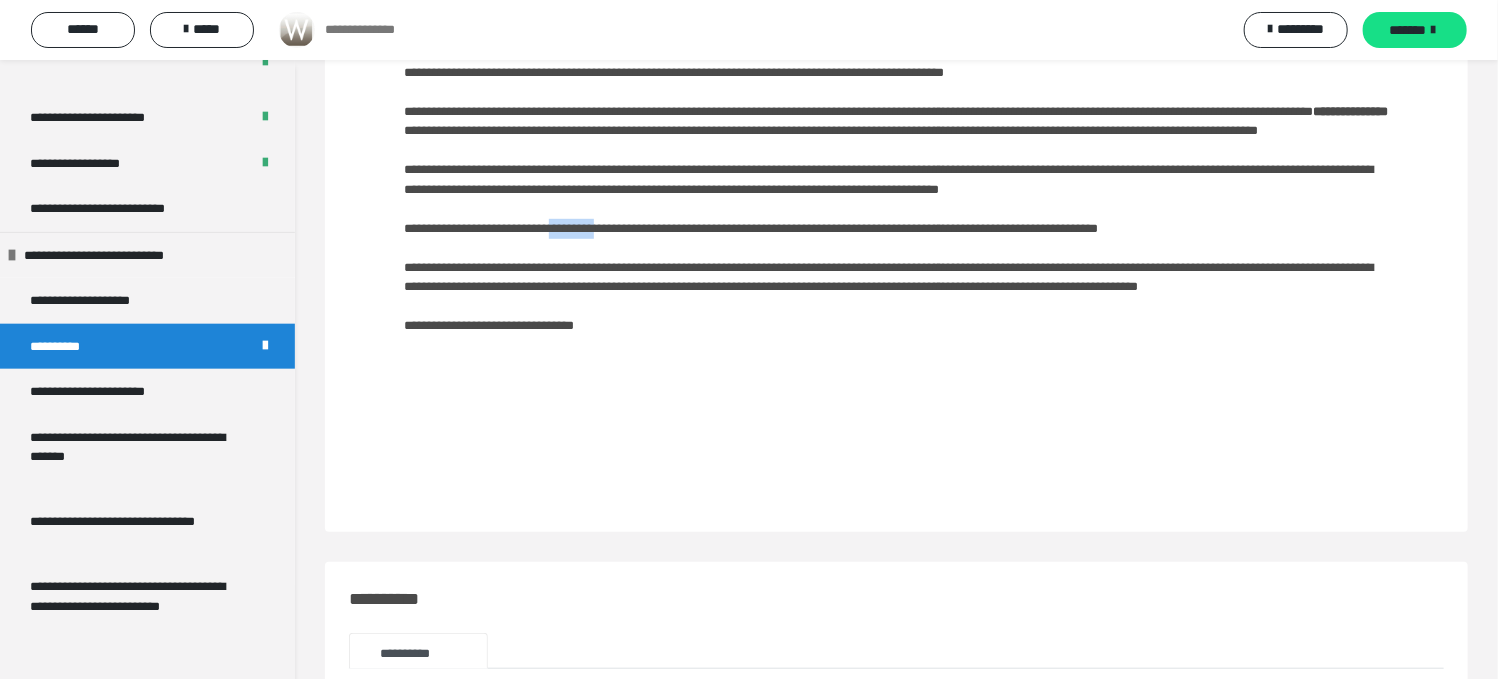 click on "**********" at bounding box center [897, 84] 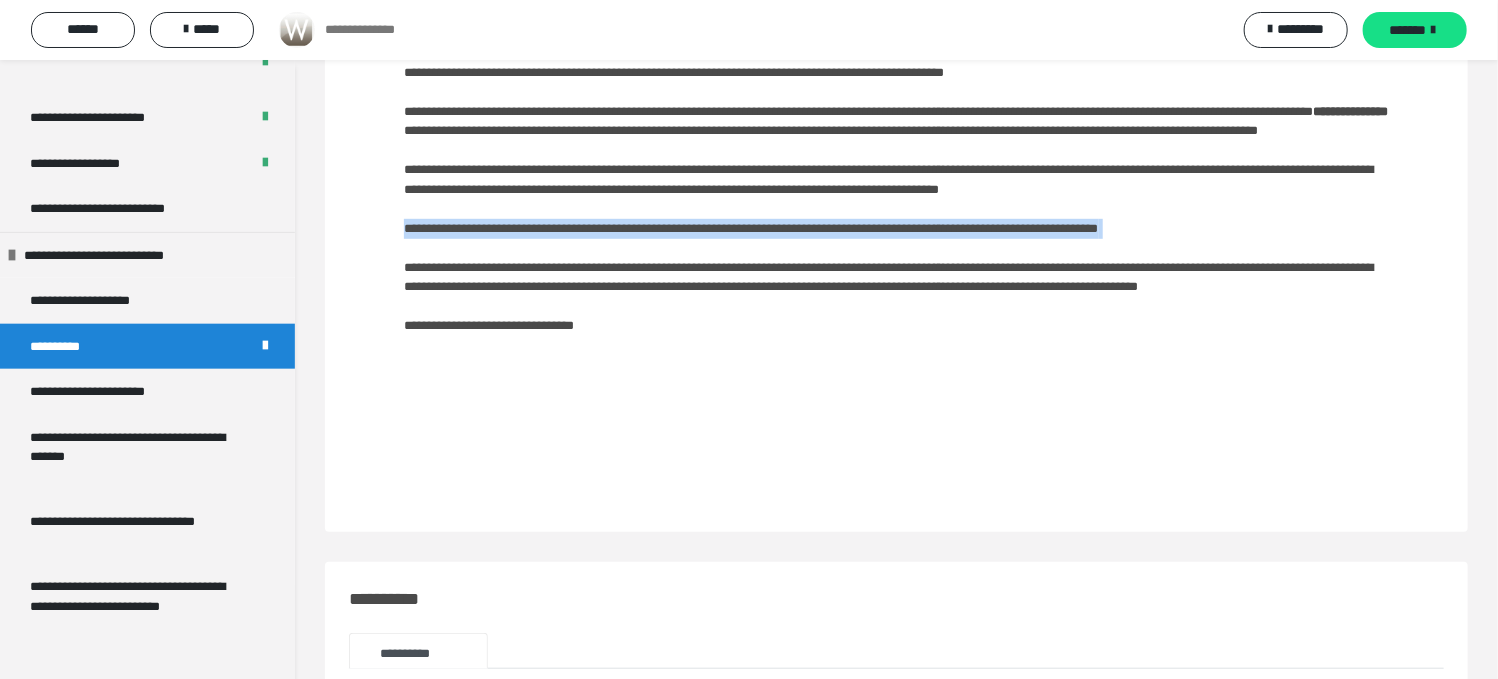 click on "**********" at bounding box center (897, 84) 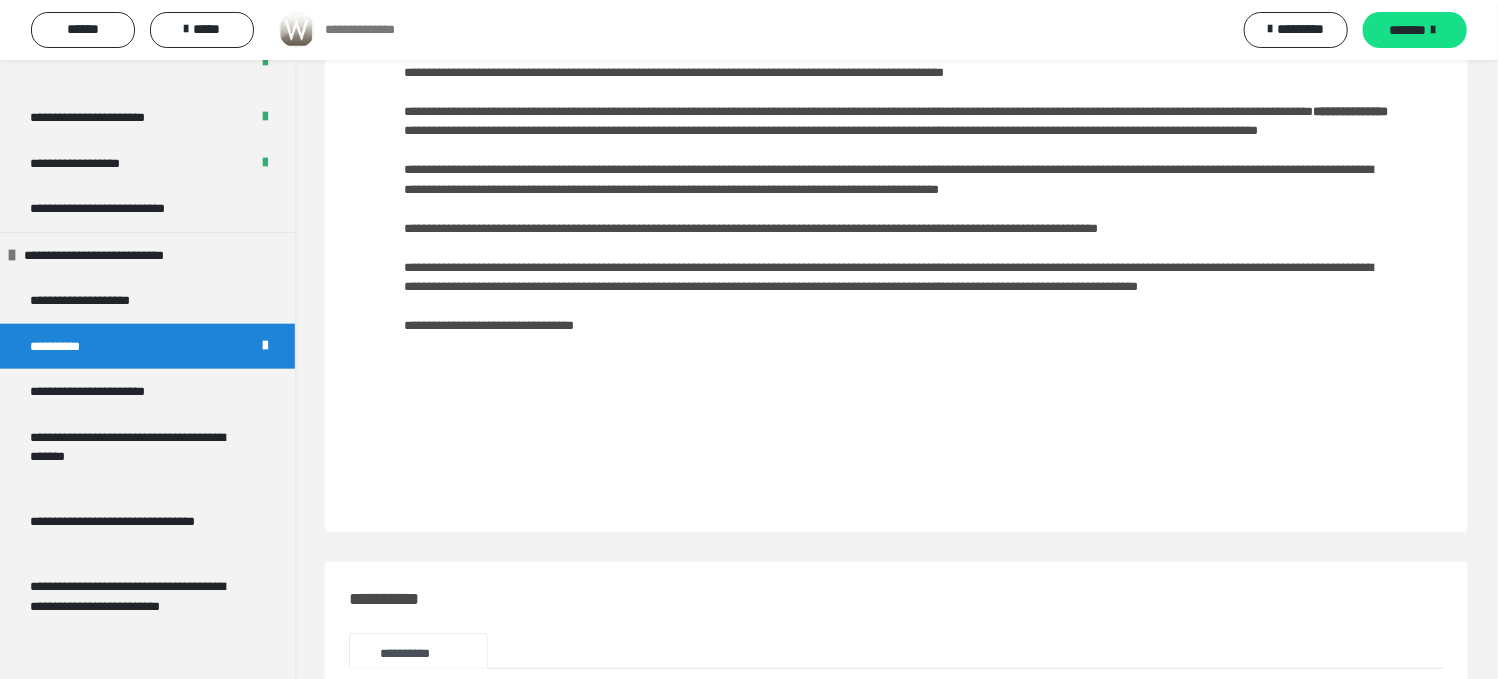 click on "**********" at bounding box center (897, 84) 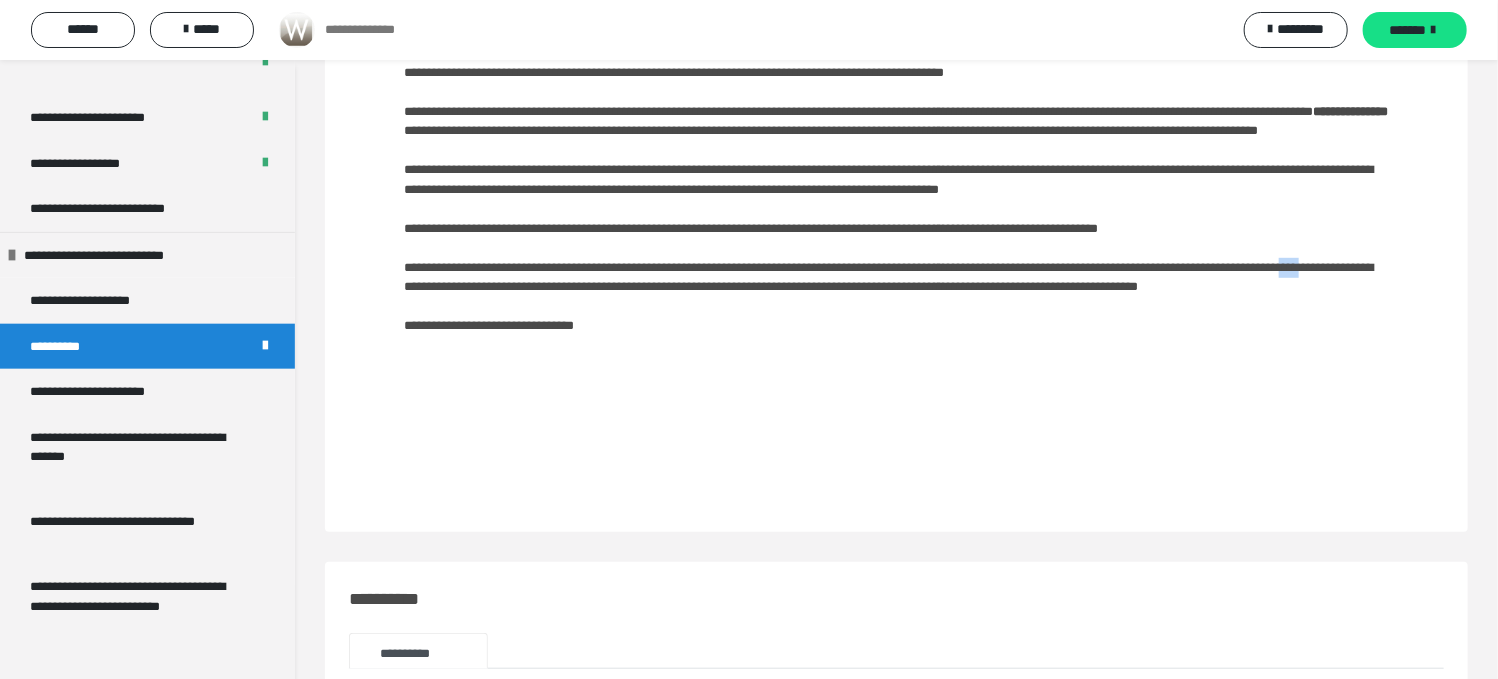 click on "**********" at bounding box center [897, 84] 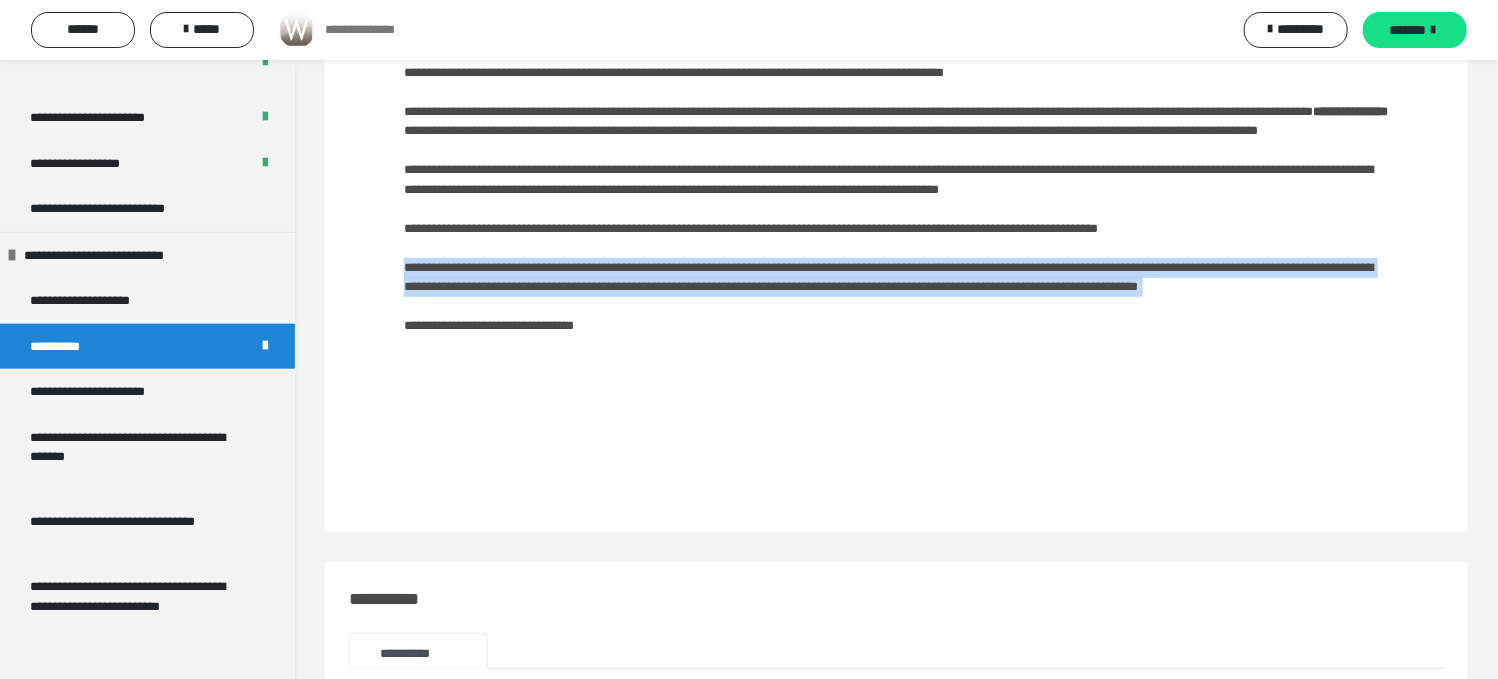 click on "**********" at bounding box center [897, 84] 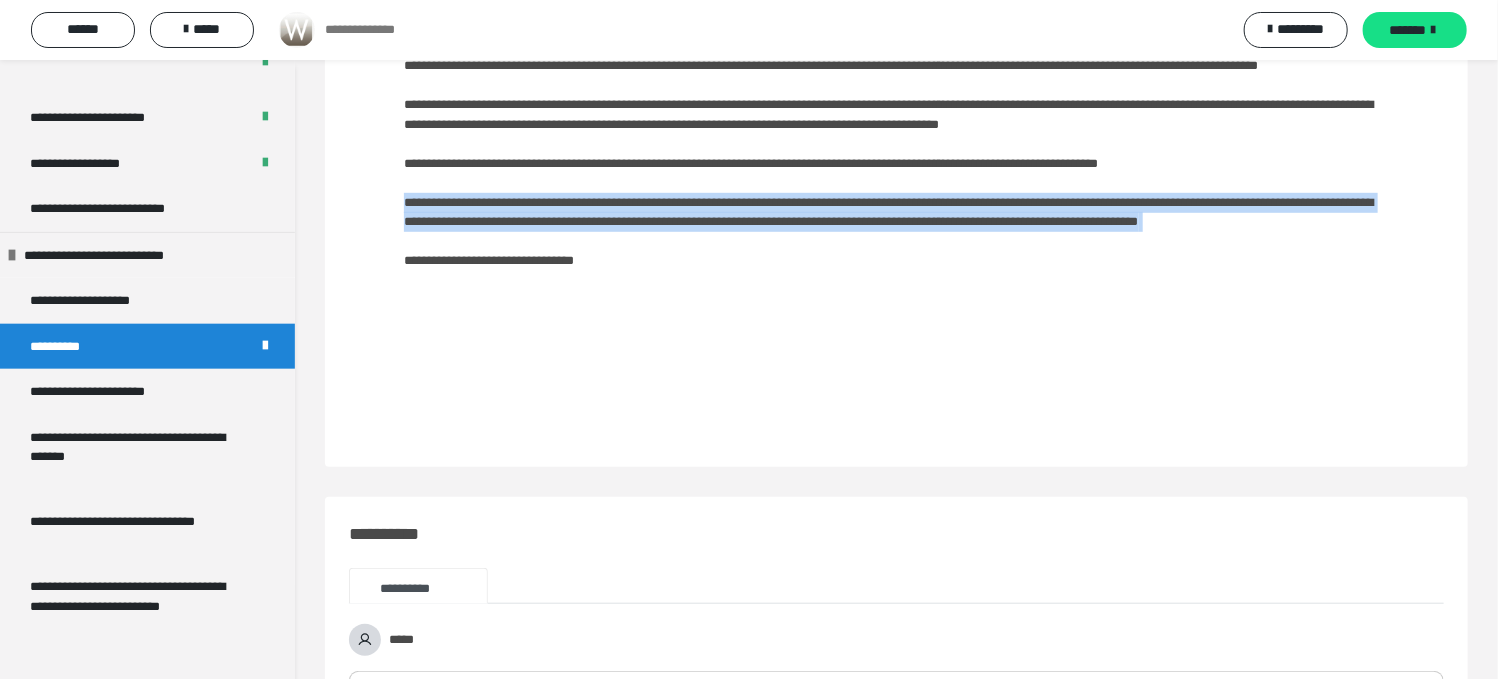 scroll, scrollTop: 581, scrollLeft: 0, axis: vertical 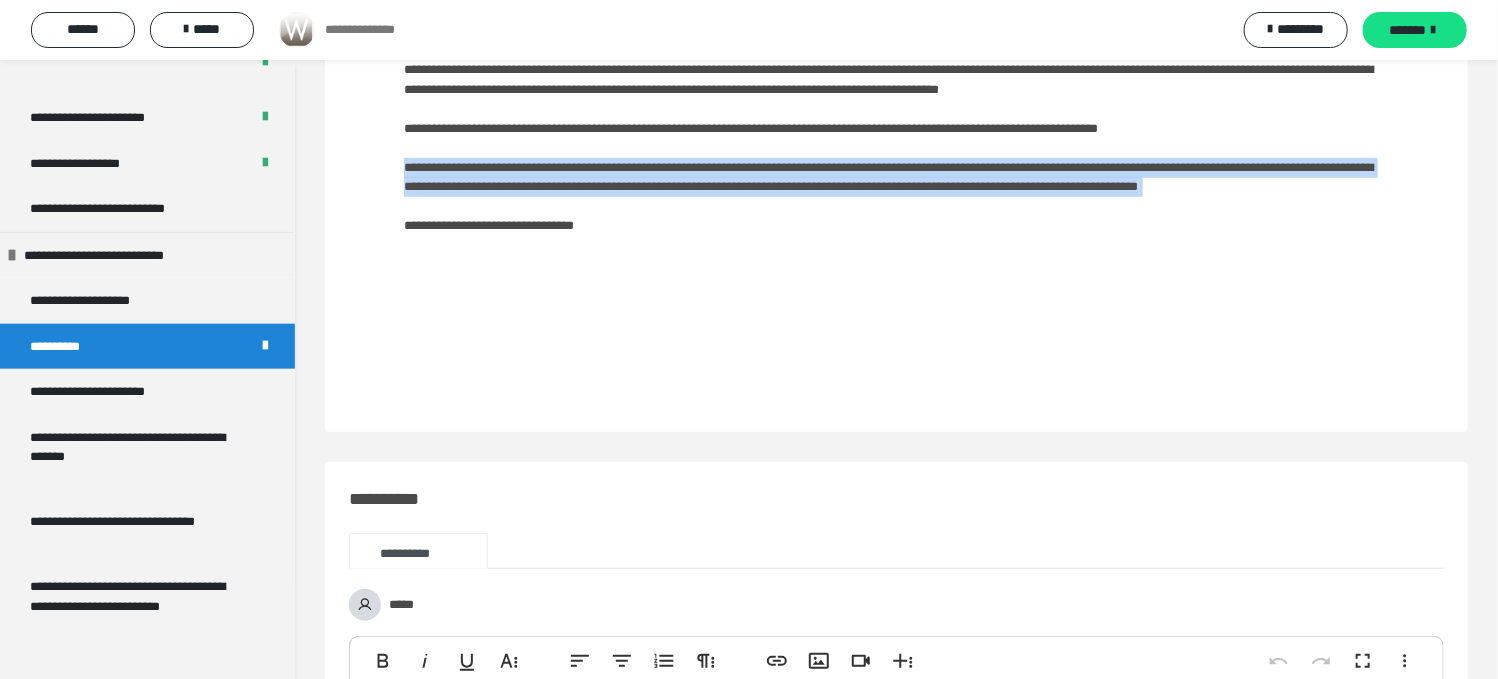 click on "**********" at bounding box center [897, -16] 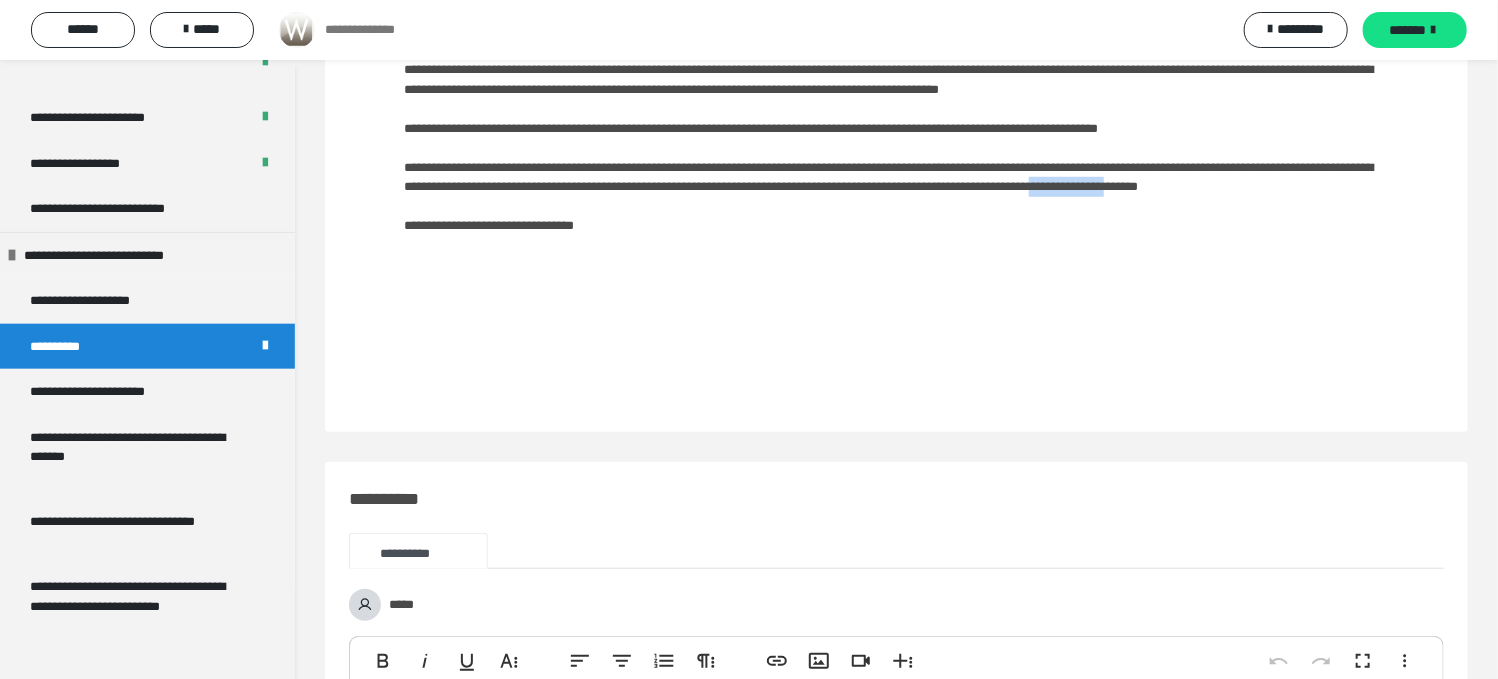 click on "**********" at bounding box center [897, -16] 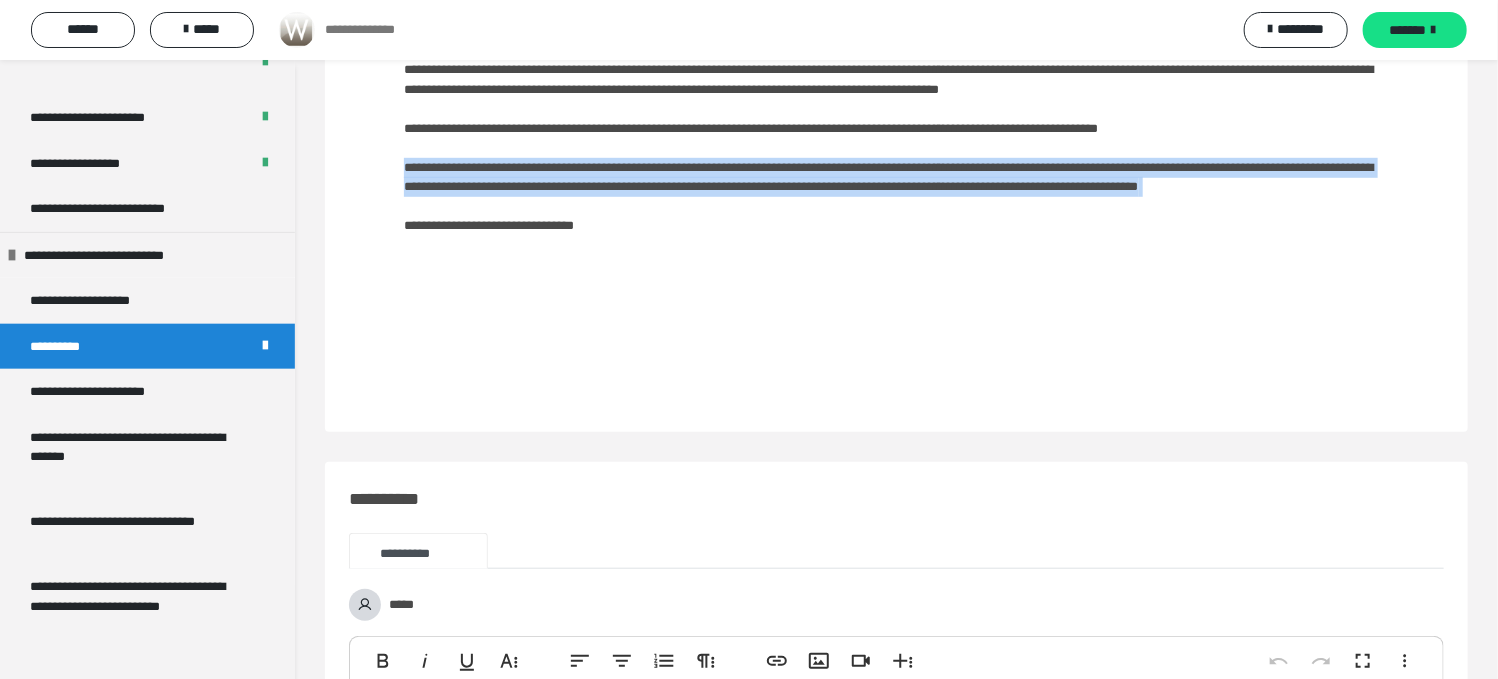 click on "**********" at bounding box center (897, -16) 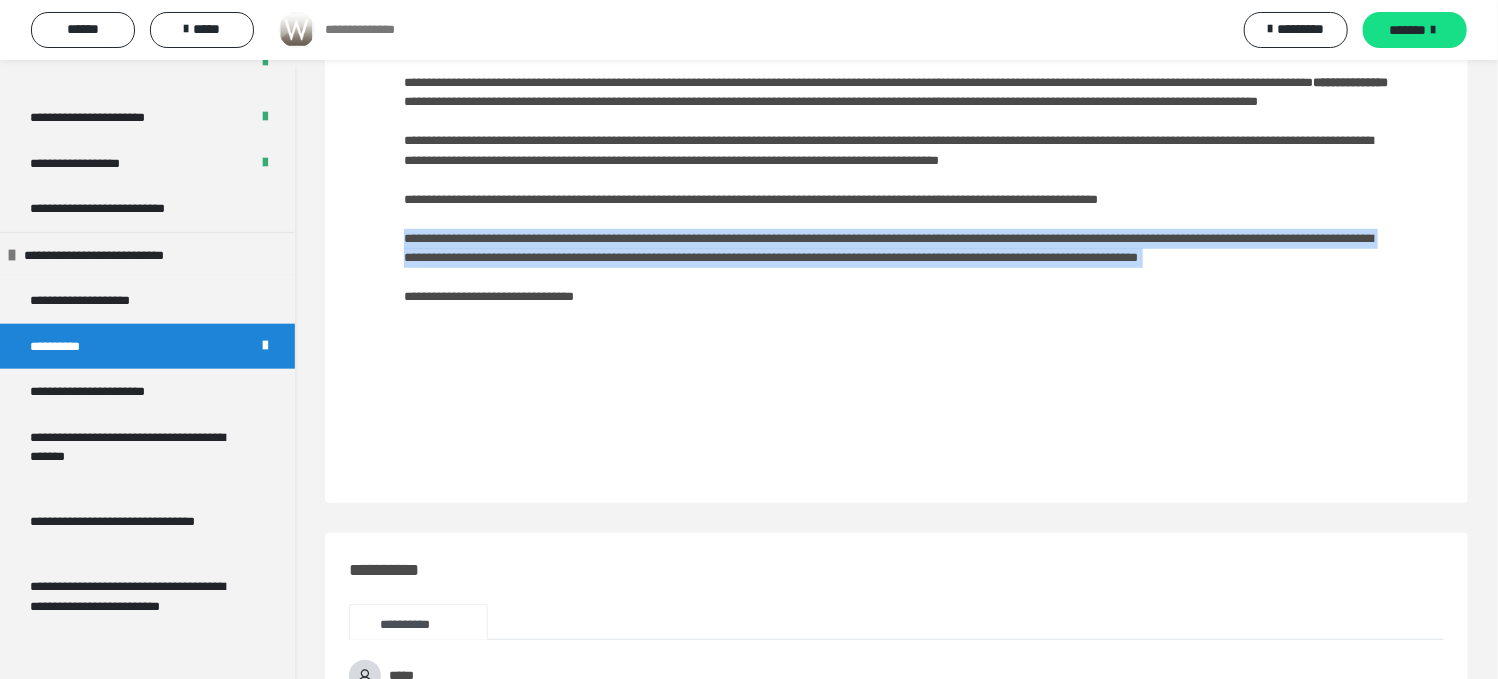 scroll, scrollTop: 426, scrollLeft: 0, axis: vertical 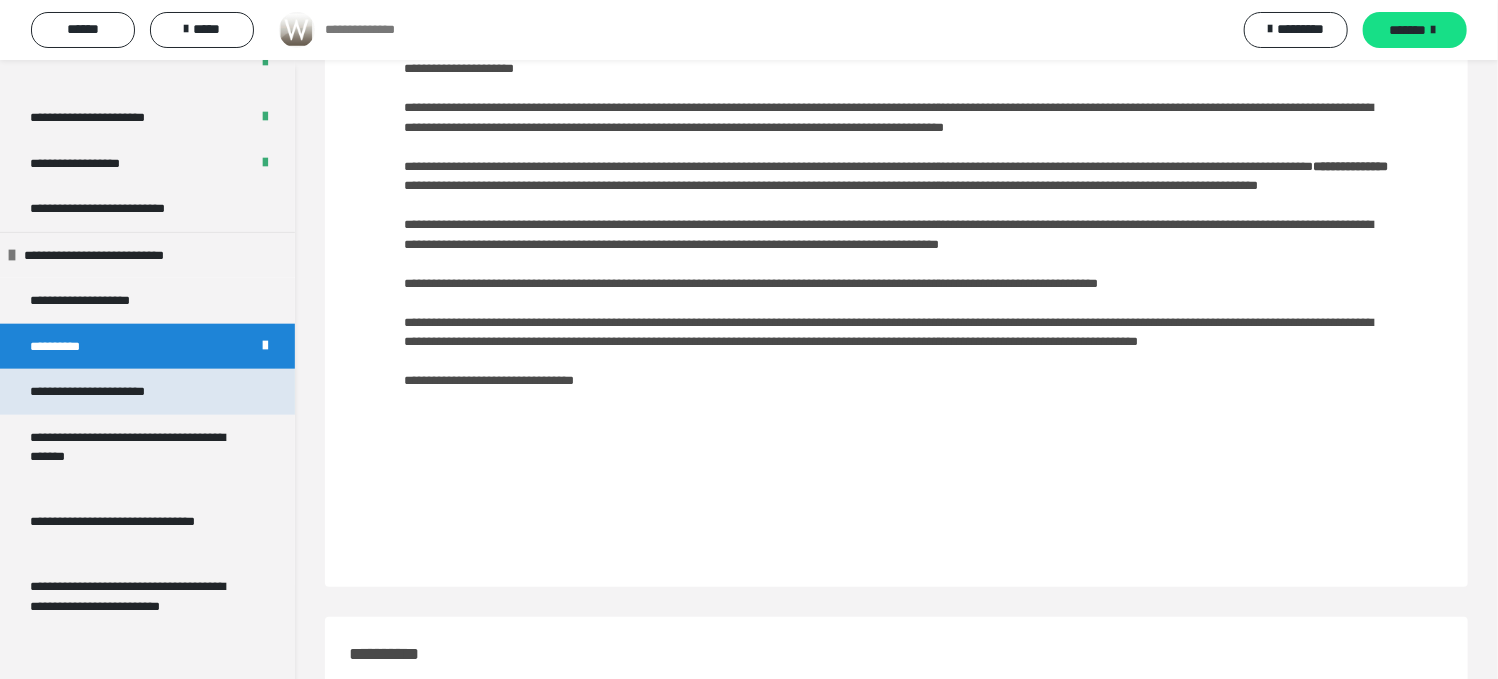 click on "**********" at bounding box center [95, 392] 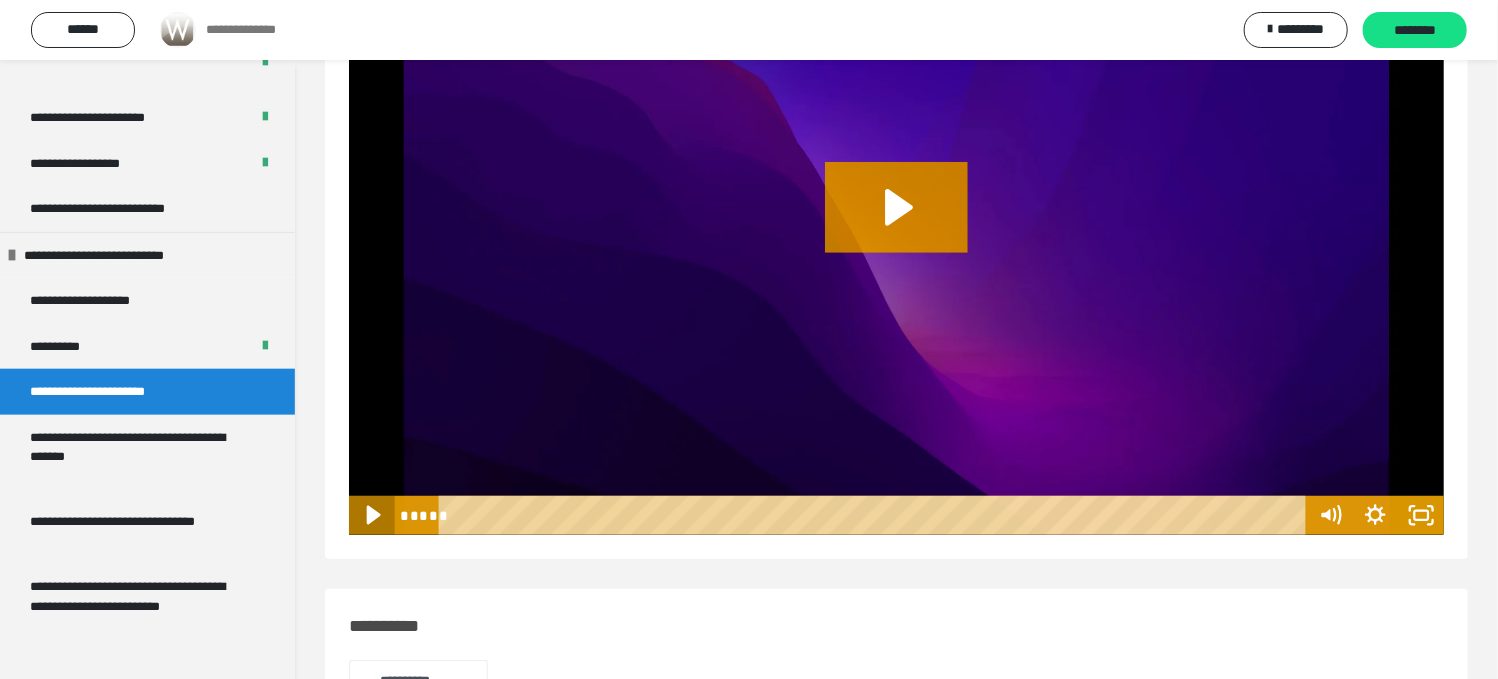 click 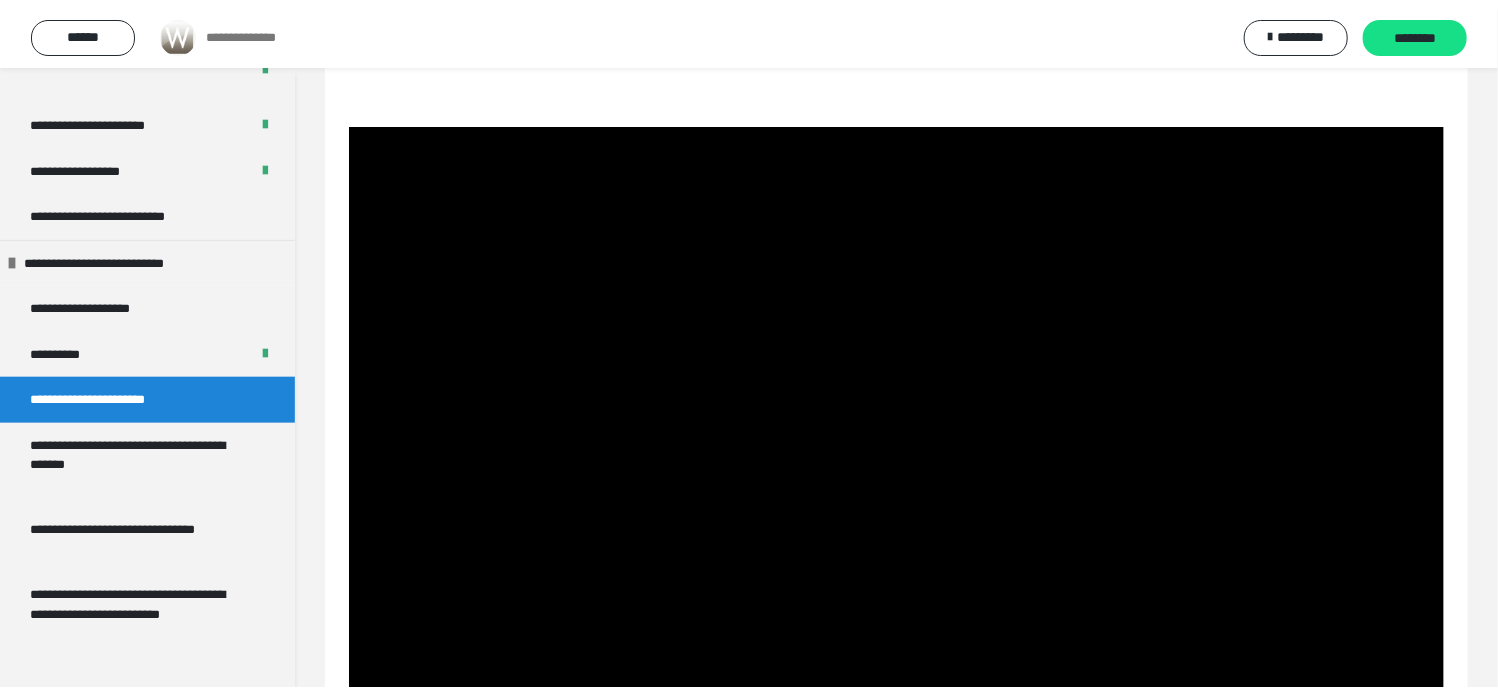 scroll, scrollTop: 326, scrollLeft: 0, axis: vertical 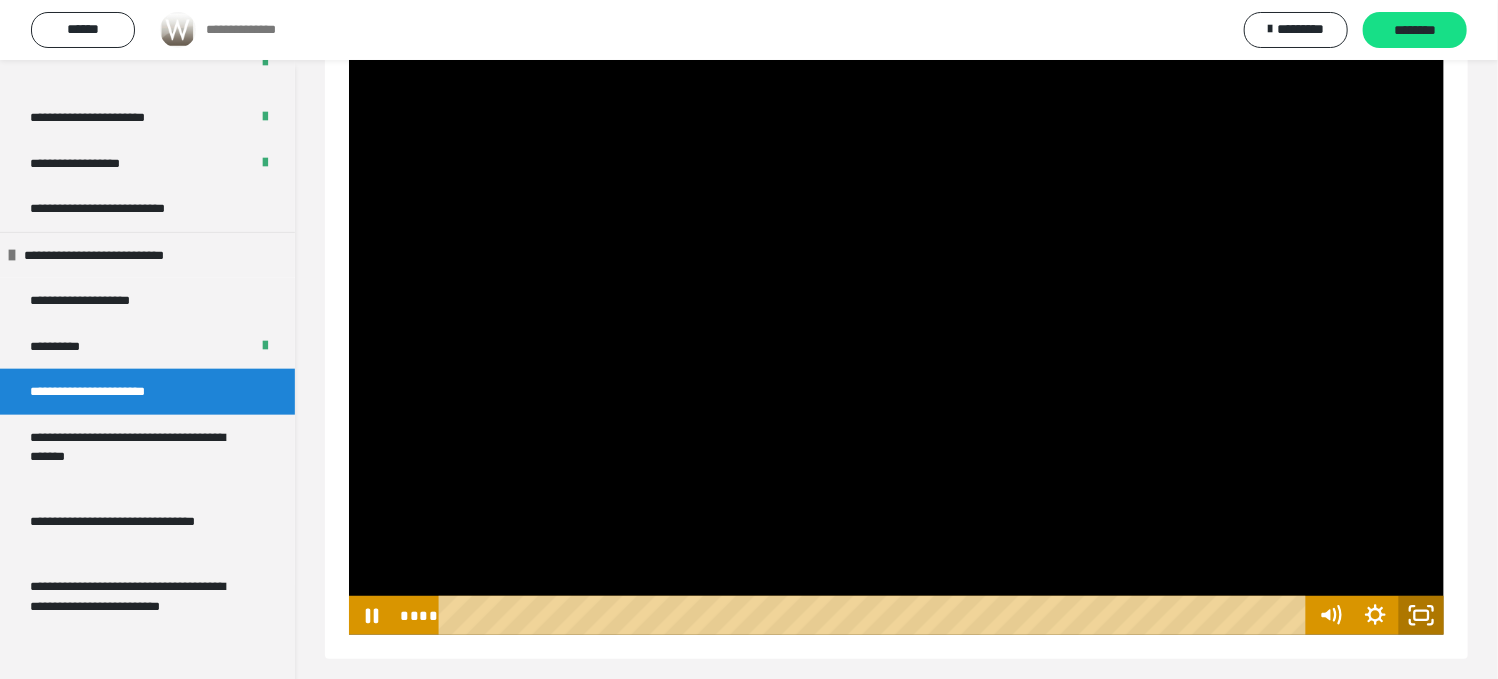 click 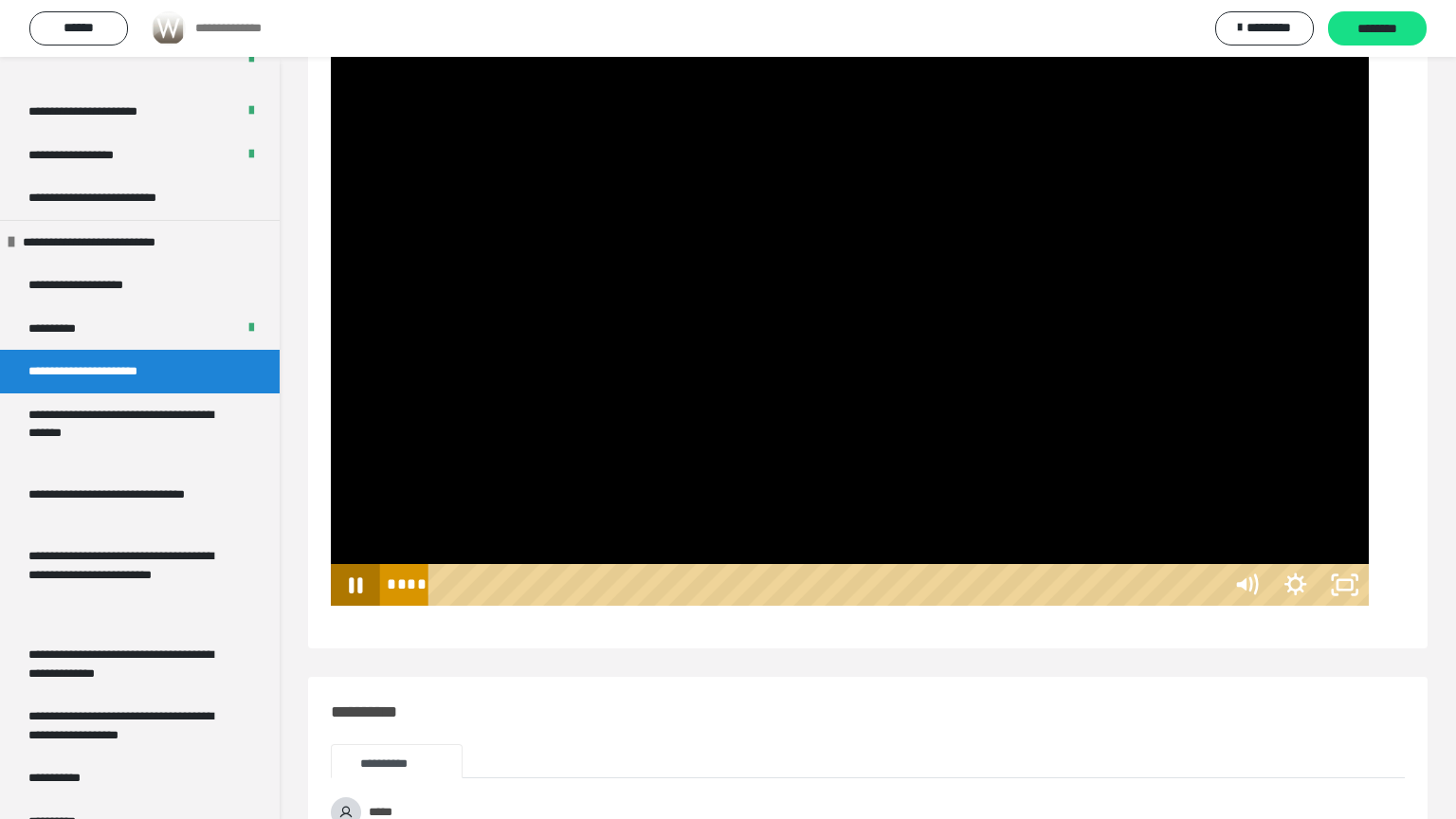 type 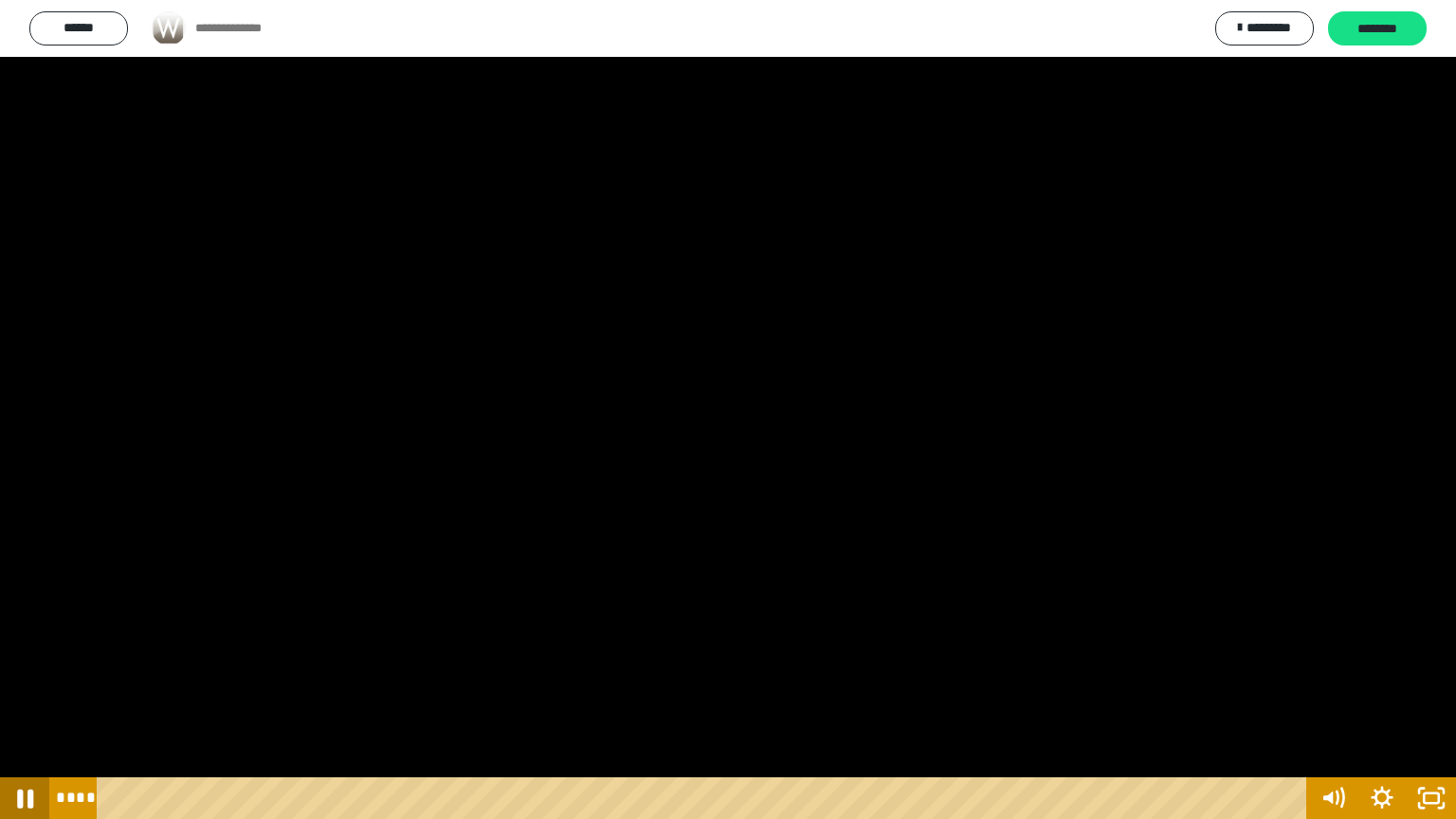 click 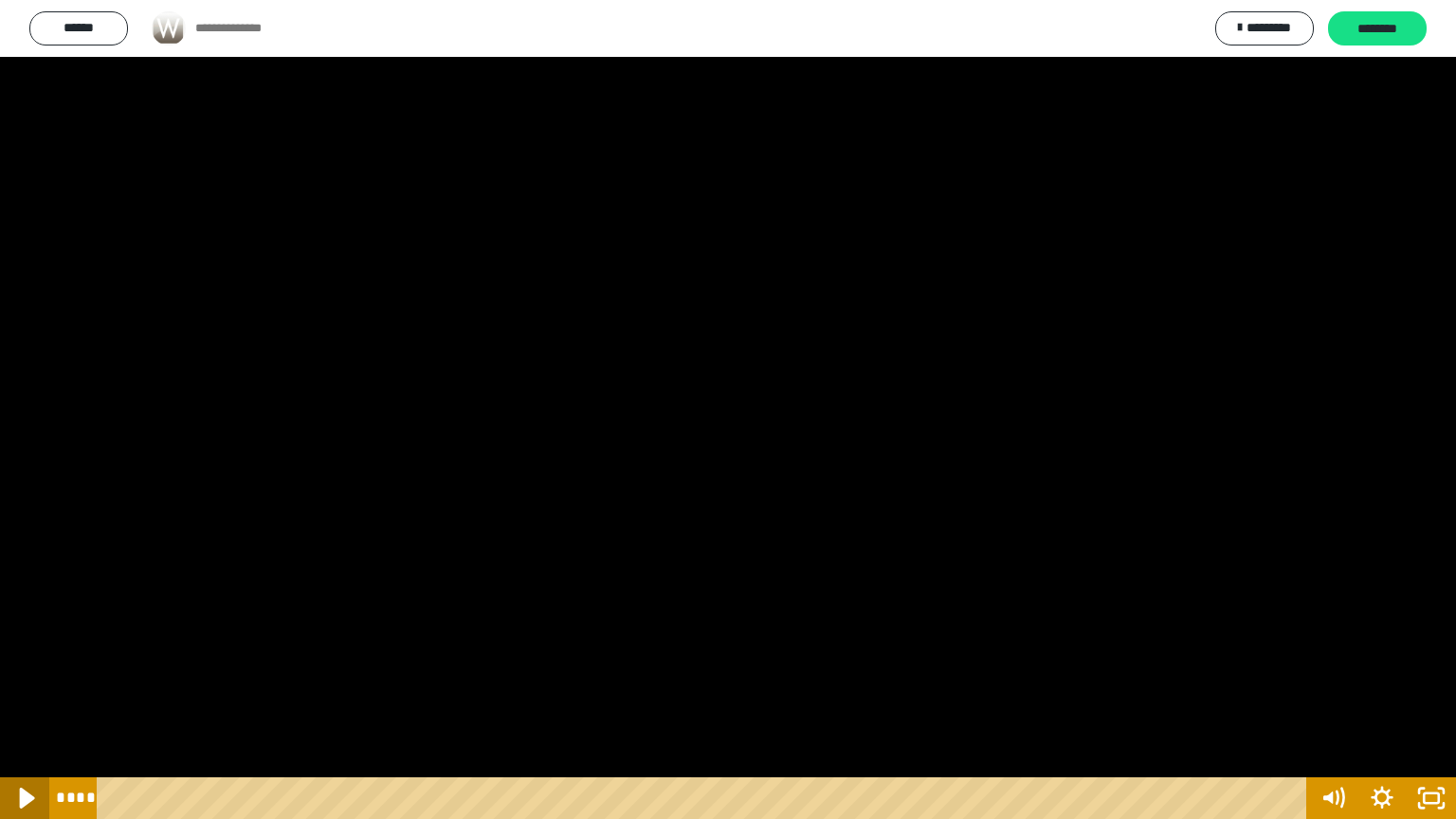 click 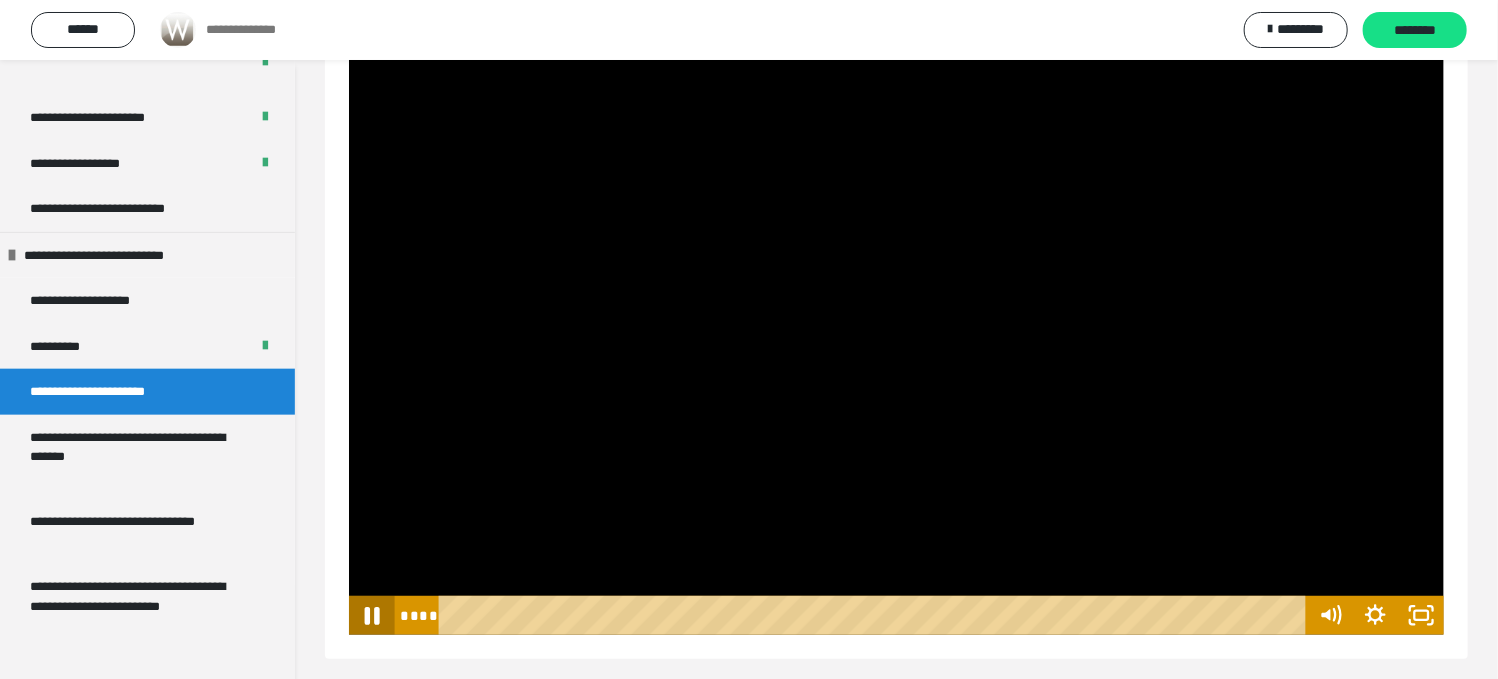 click 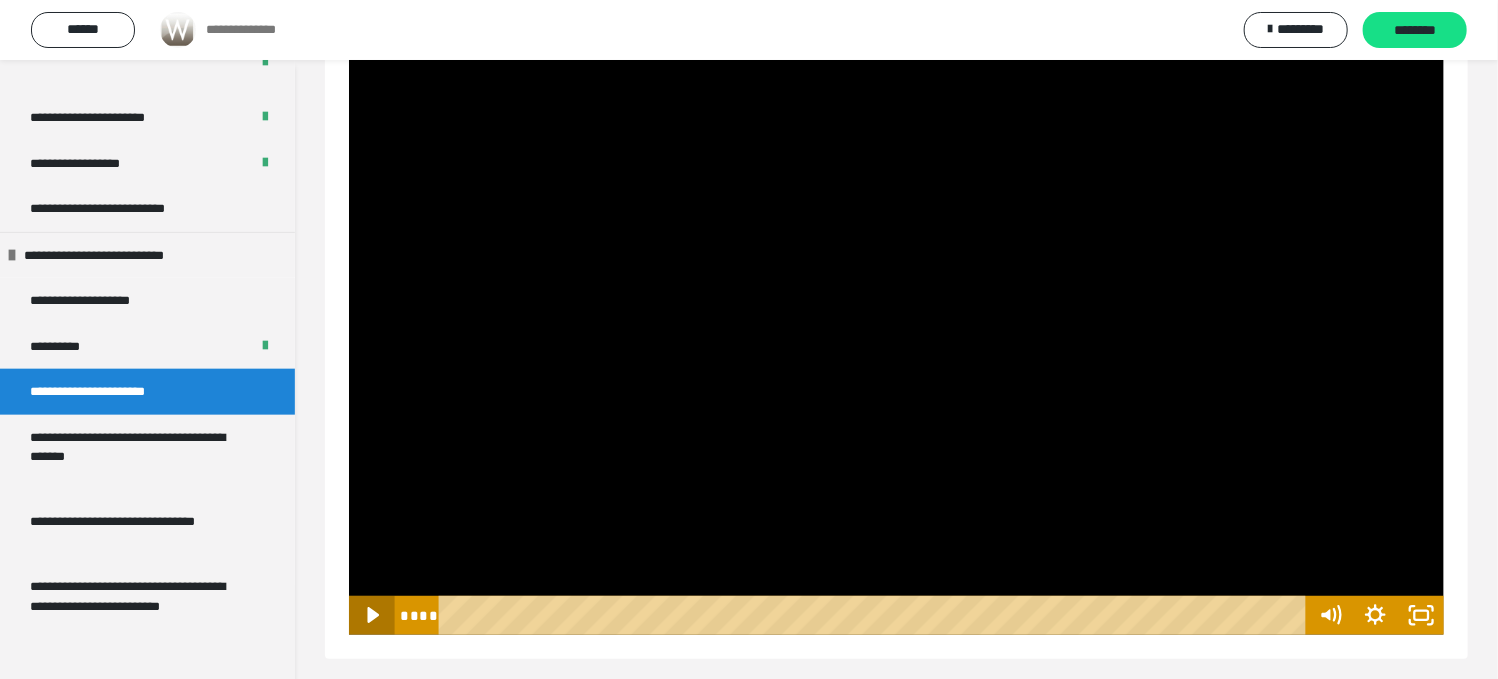 click 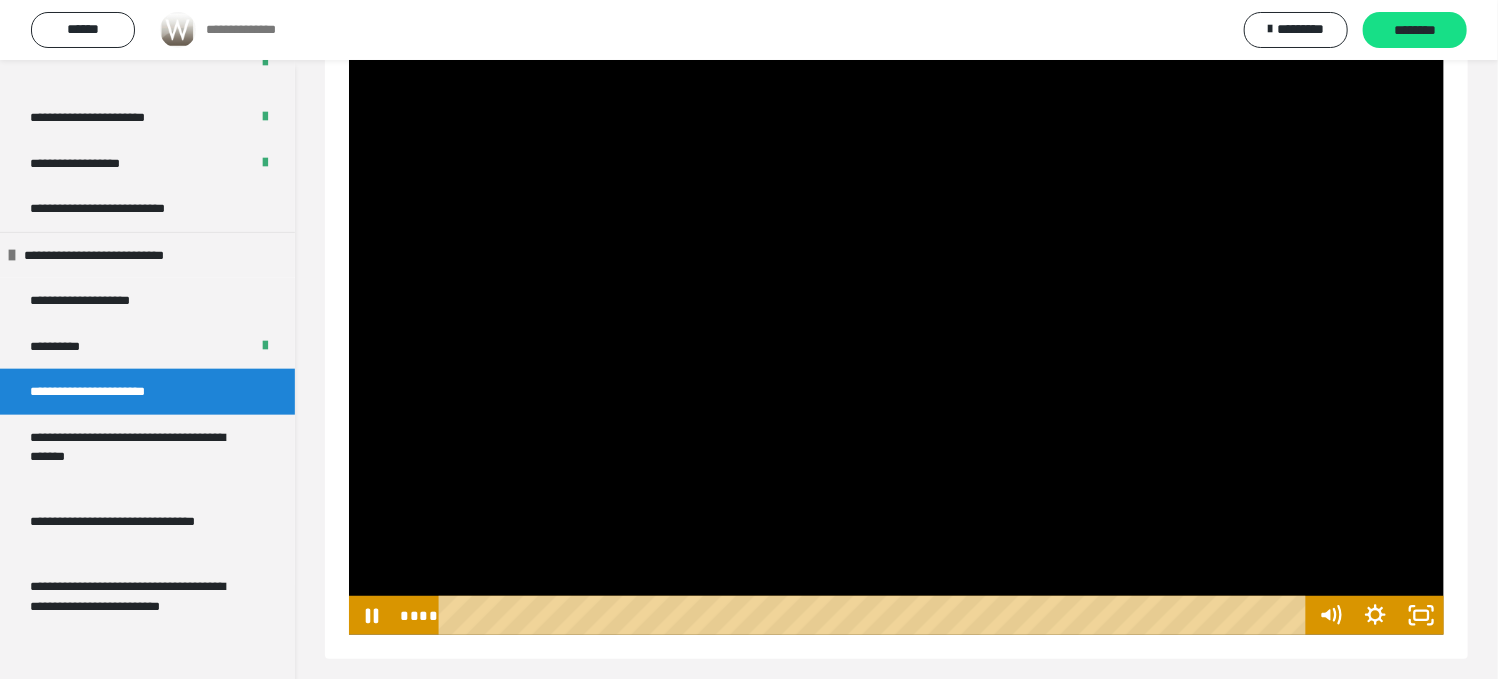 click at bounding box center (896, 327) 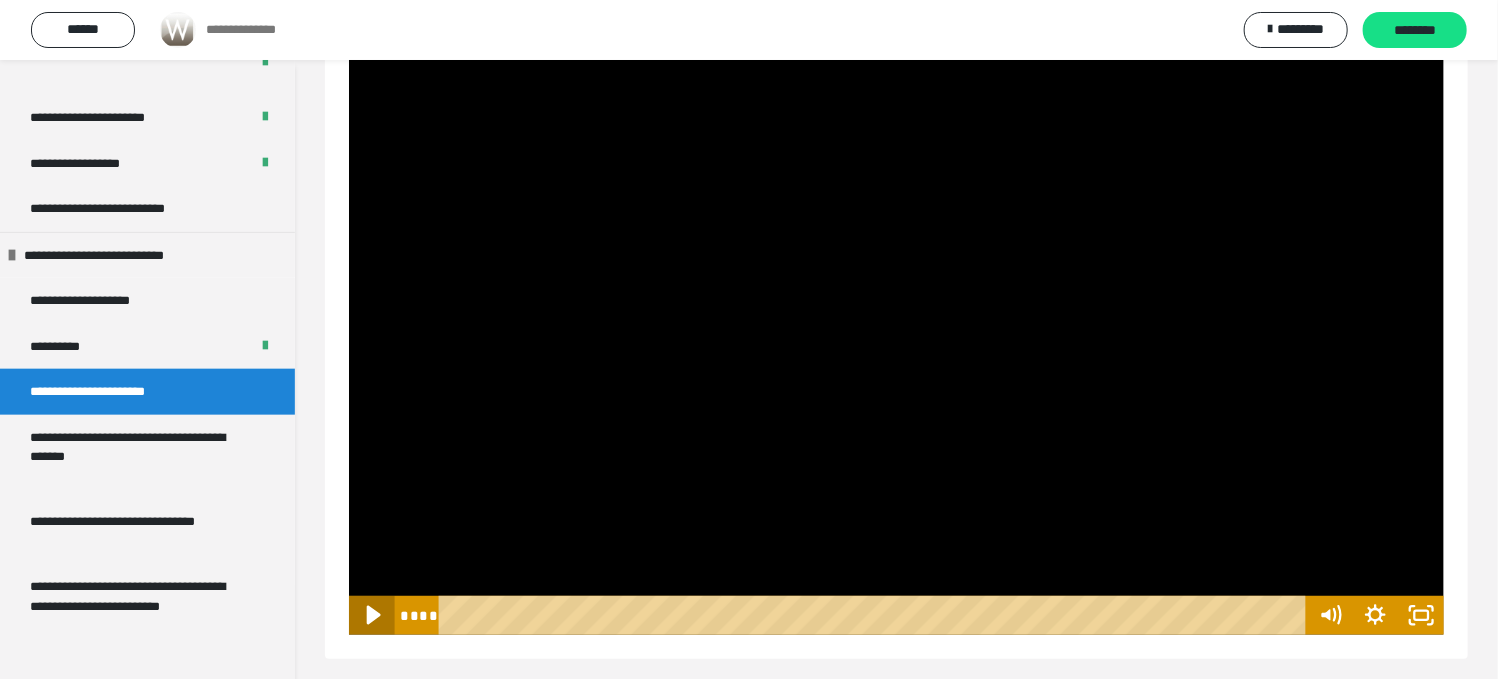 click 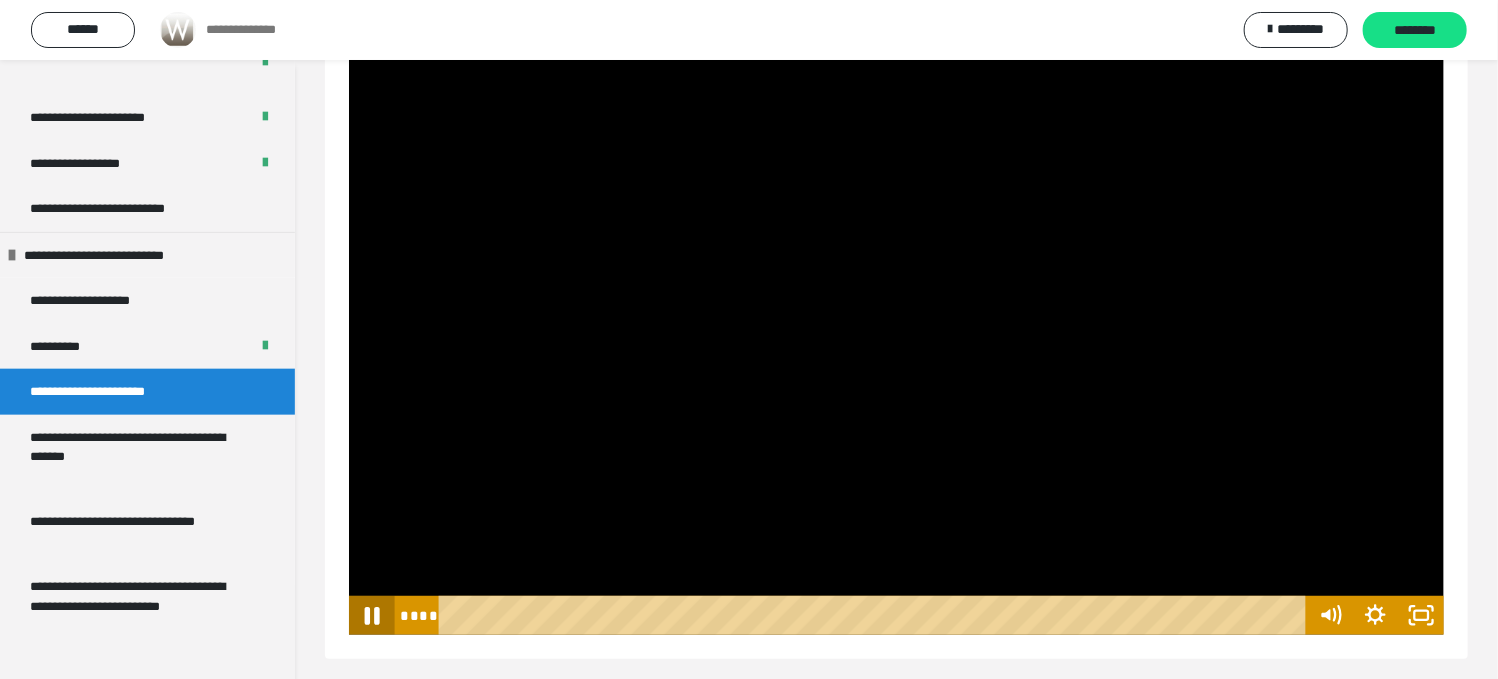 click 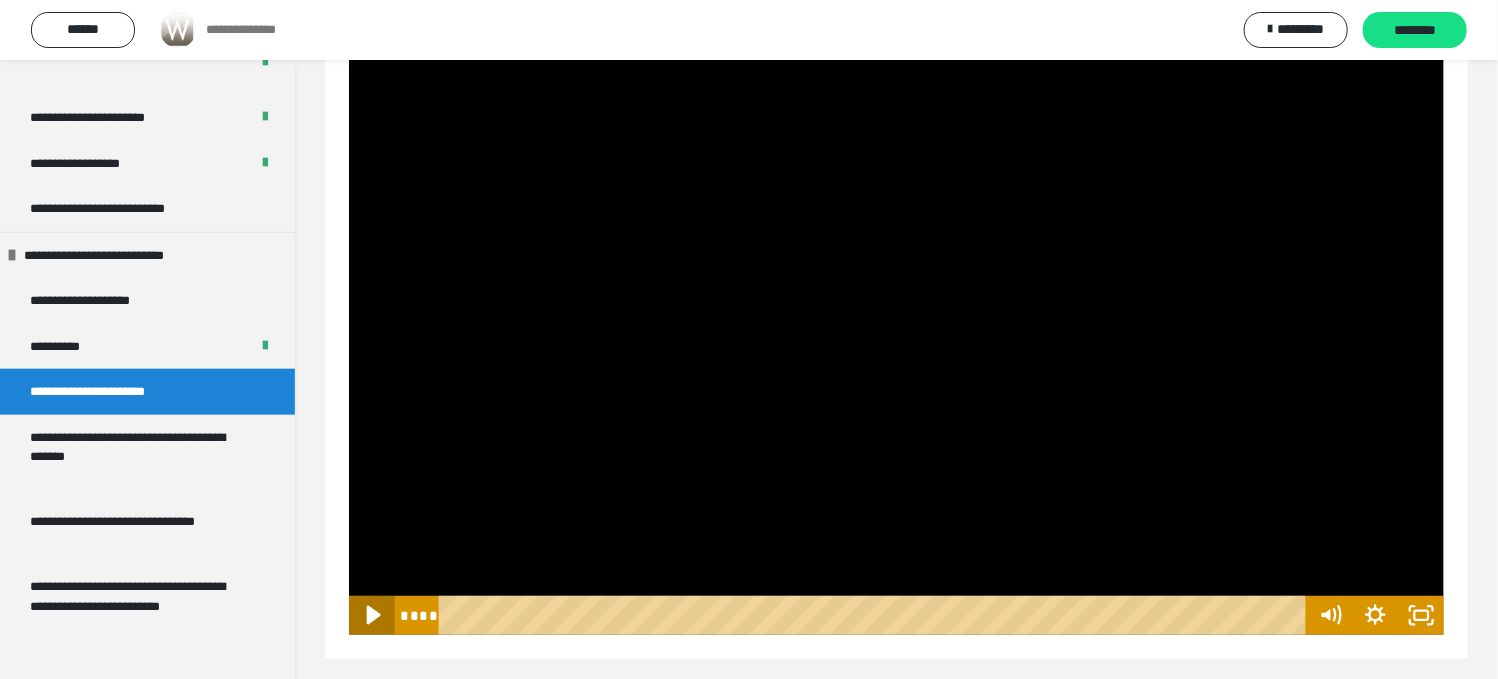 click 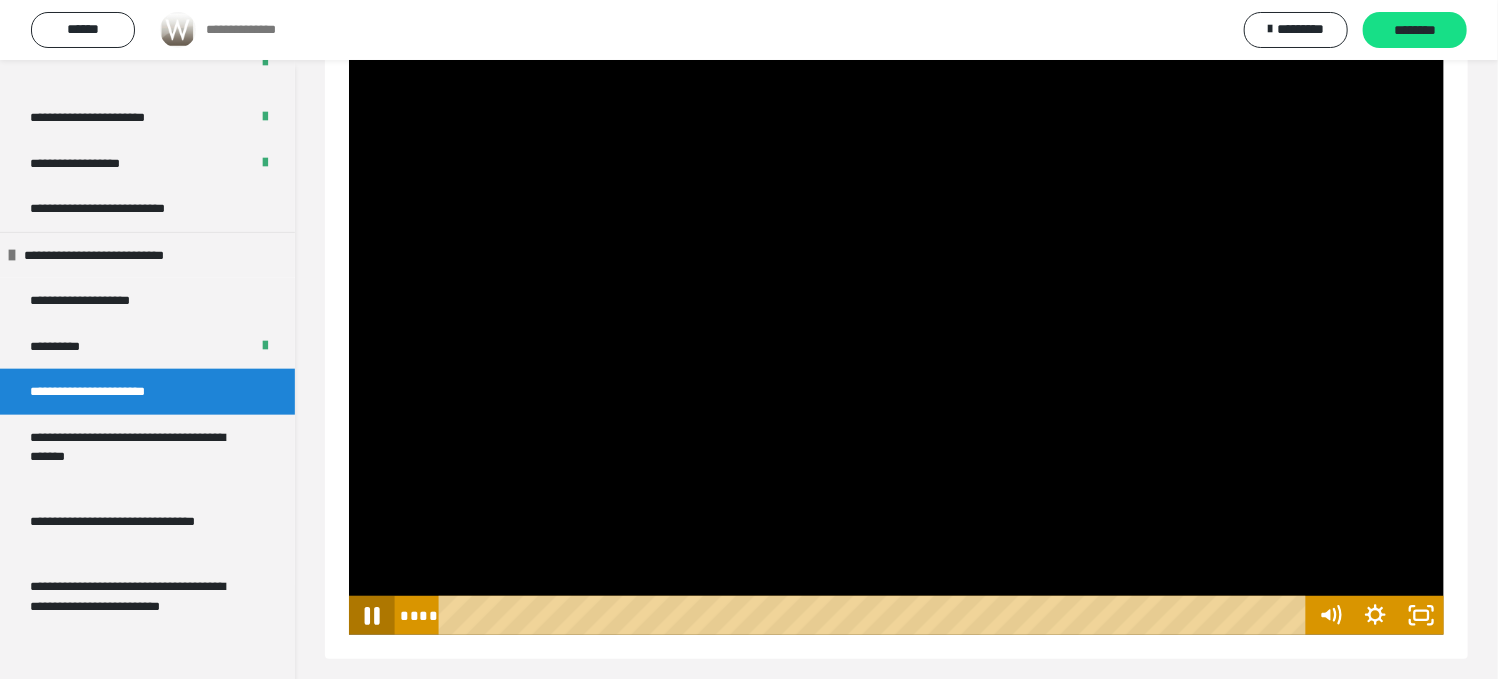 click 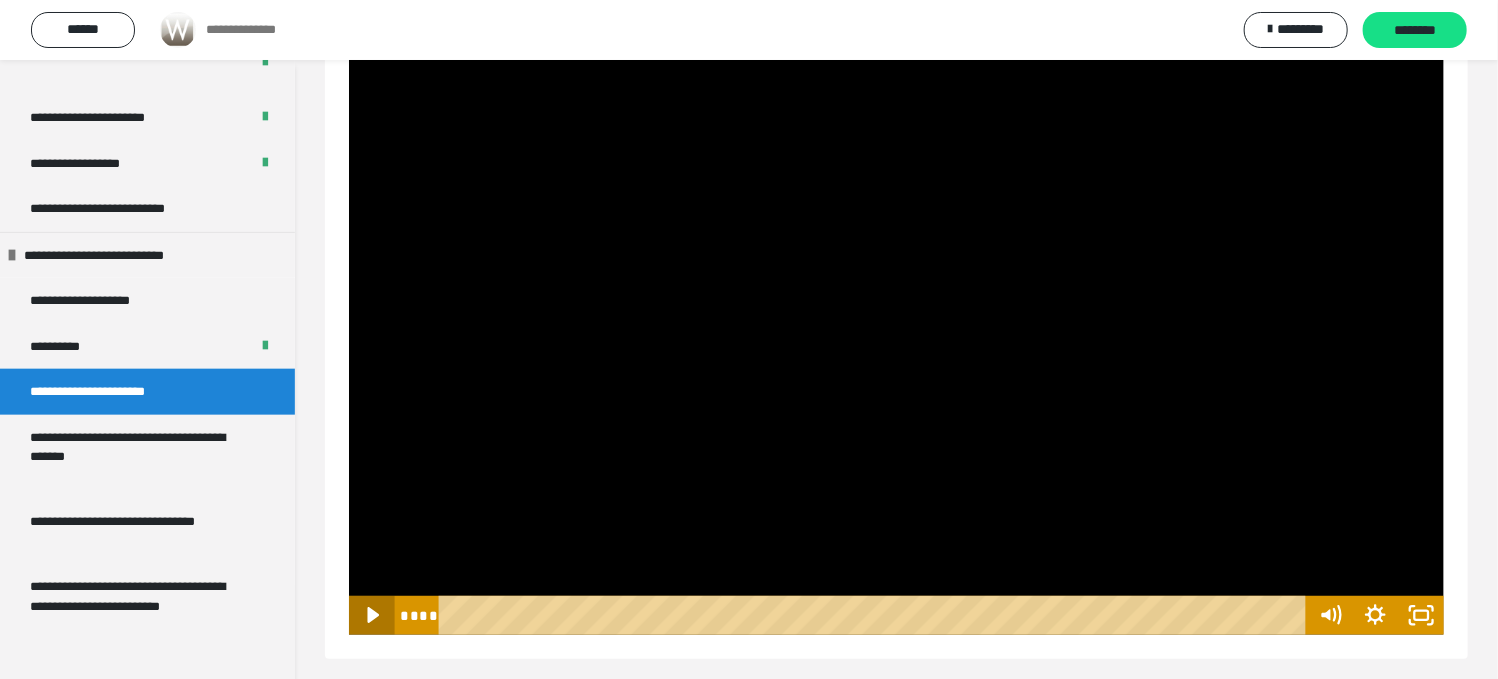 click 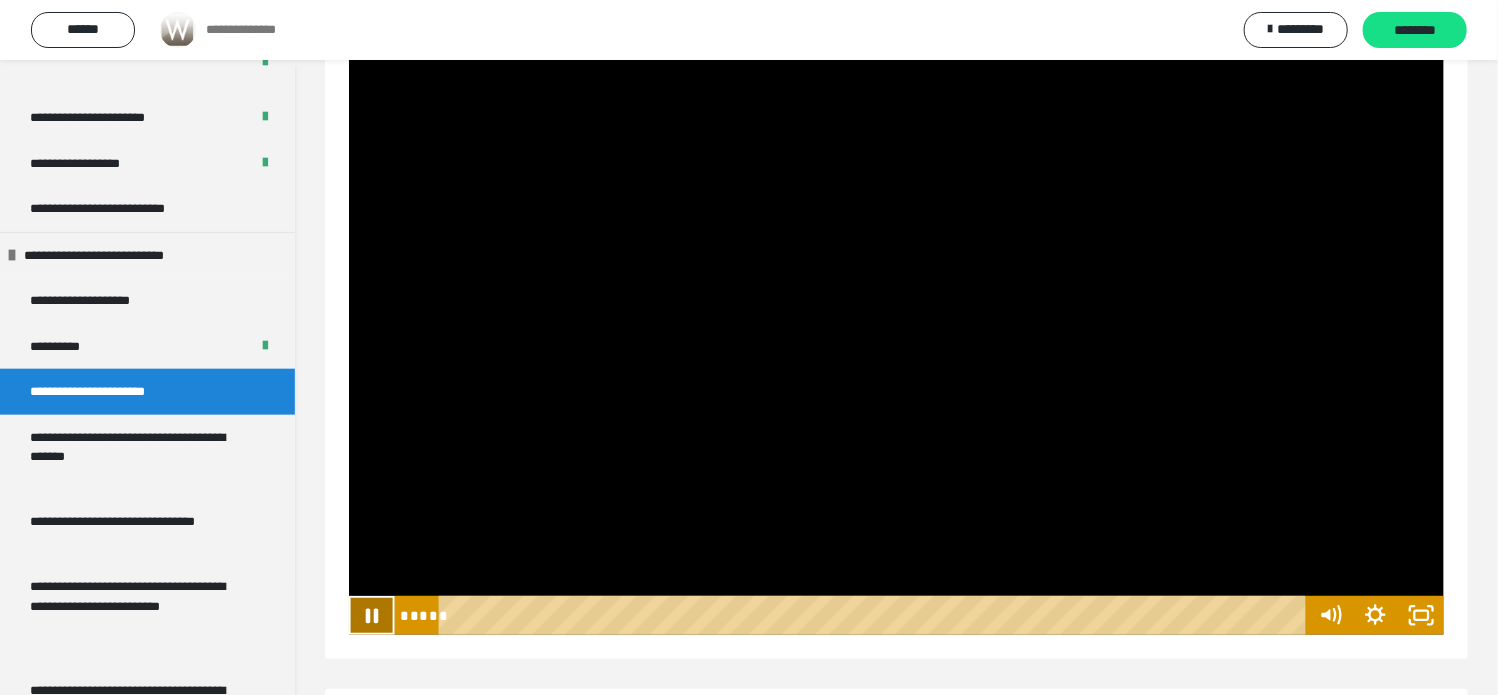 click 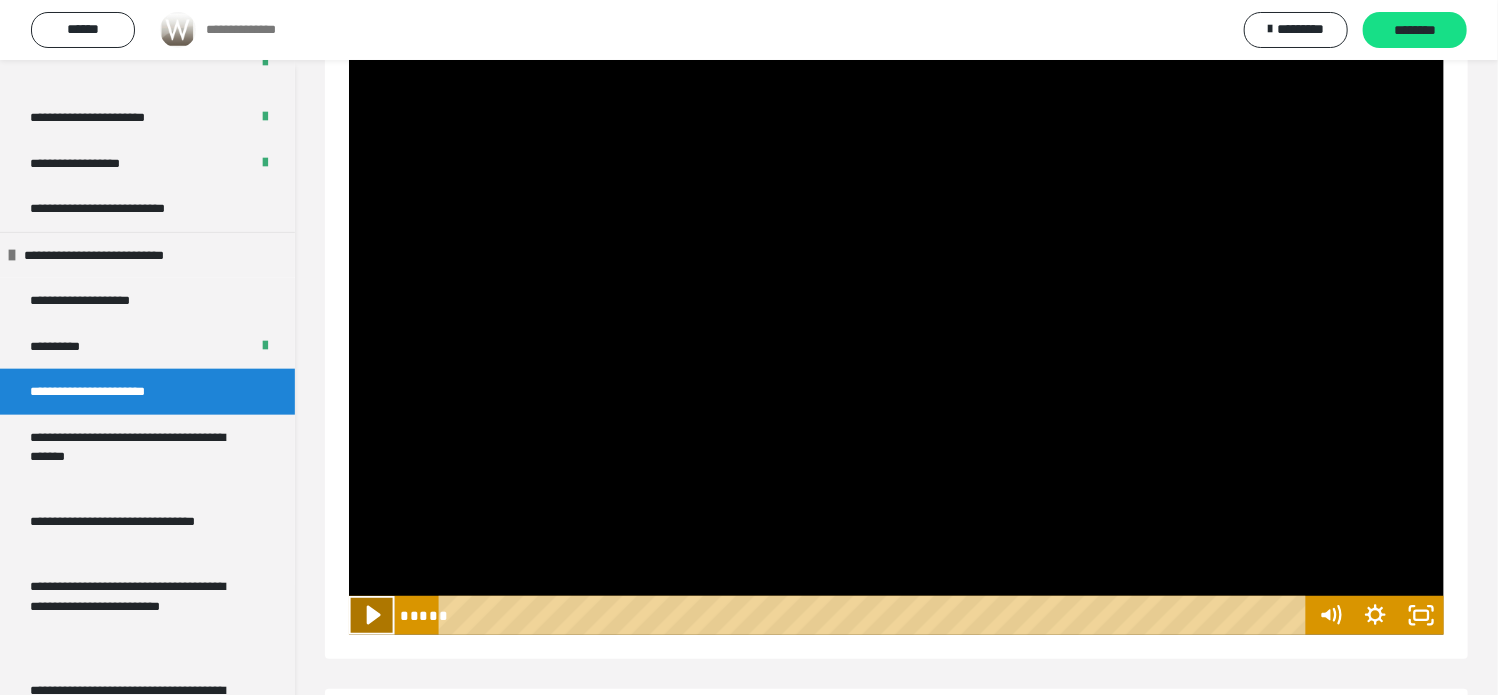 click 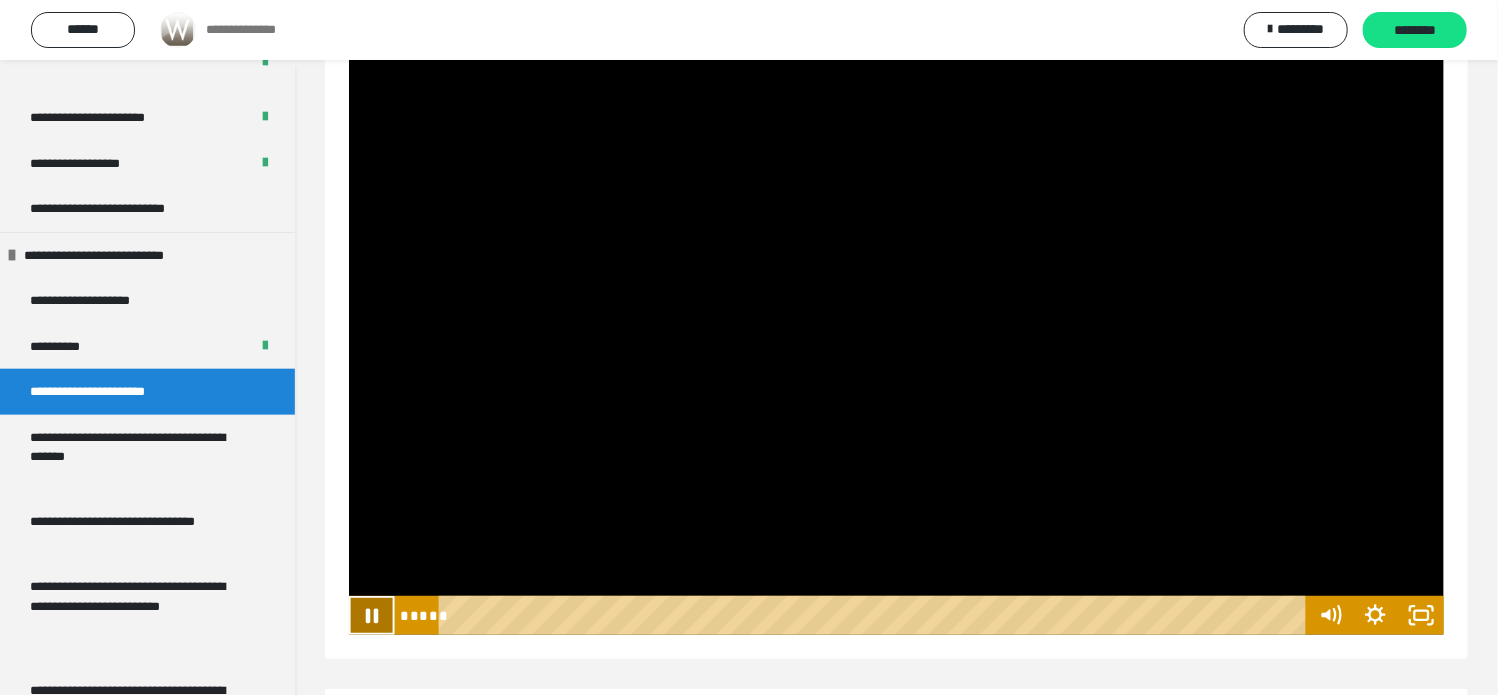 click 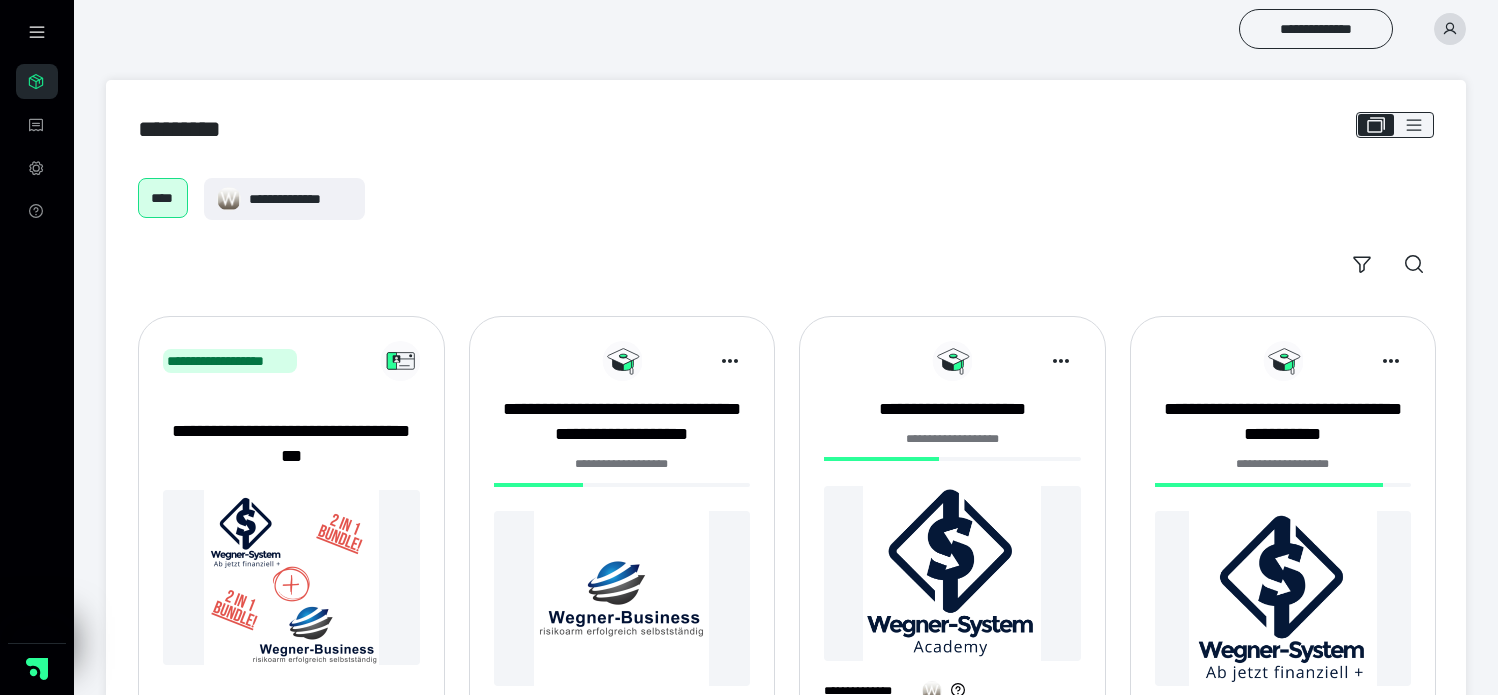 scroll, scrollTop: 111, scrollLeft: 0, axis: vertical 